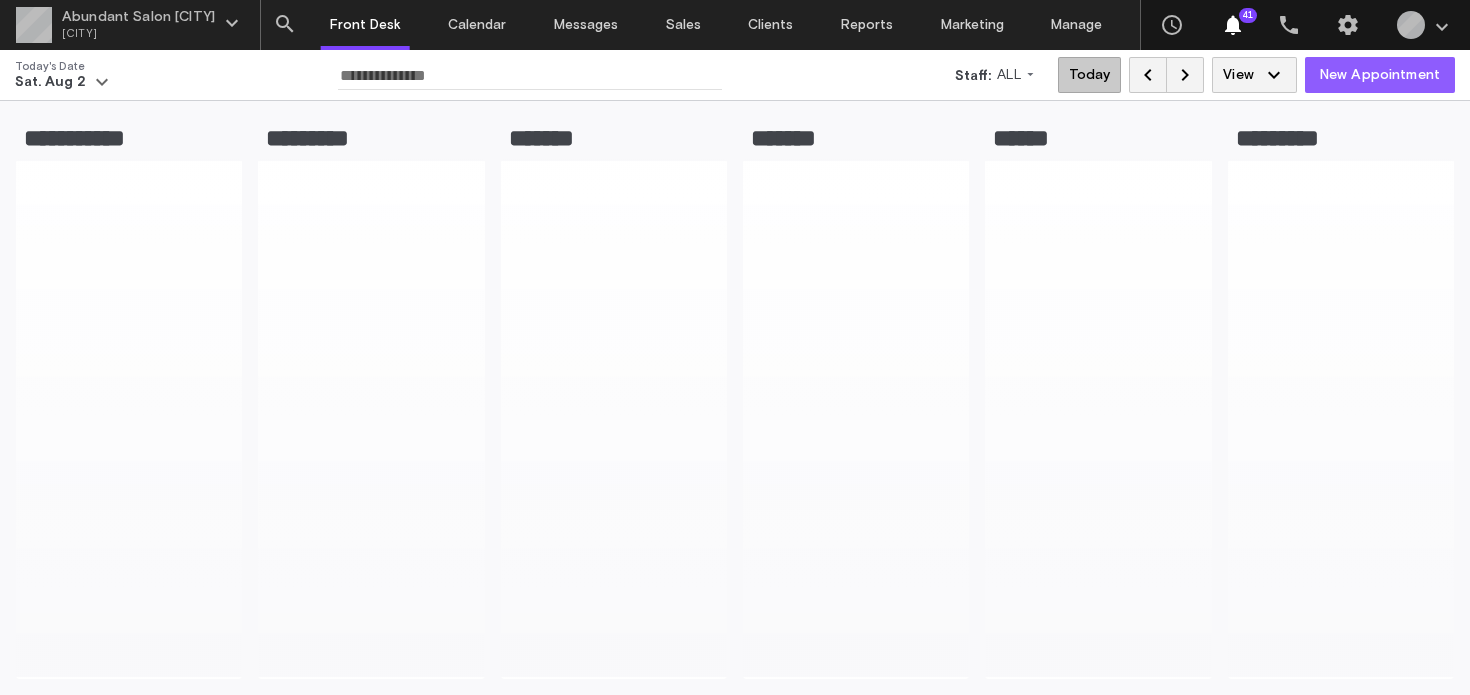 scroll, scrollTop: 0, scrollLeft: 0, axis: both 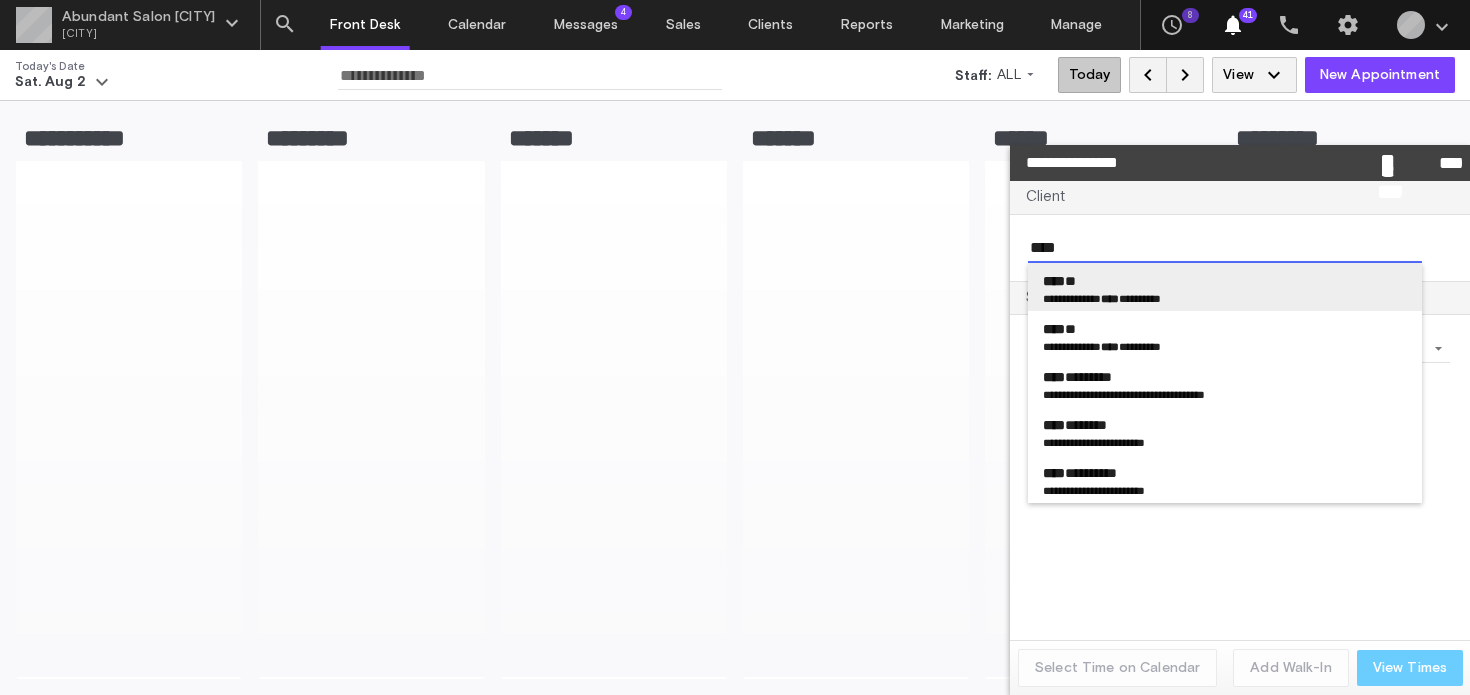click on "**** *" at bounding box center [1225, 281] 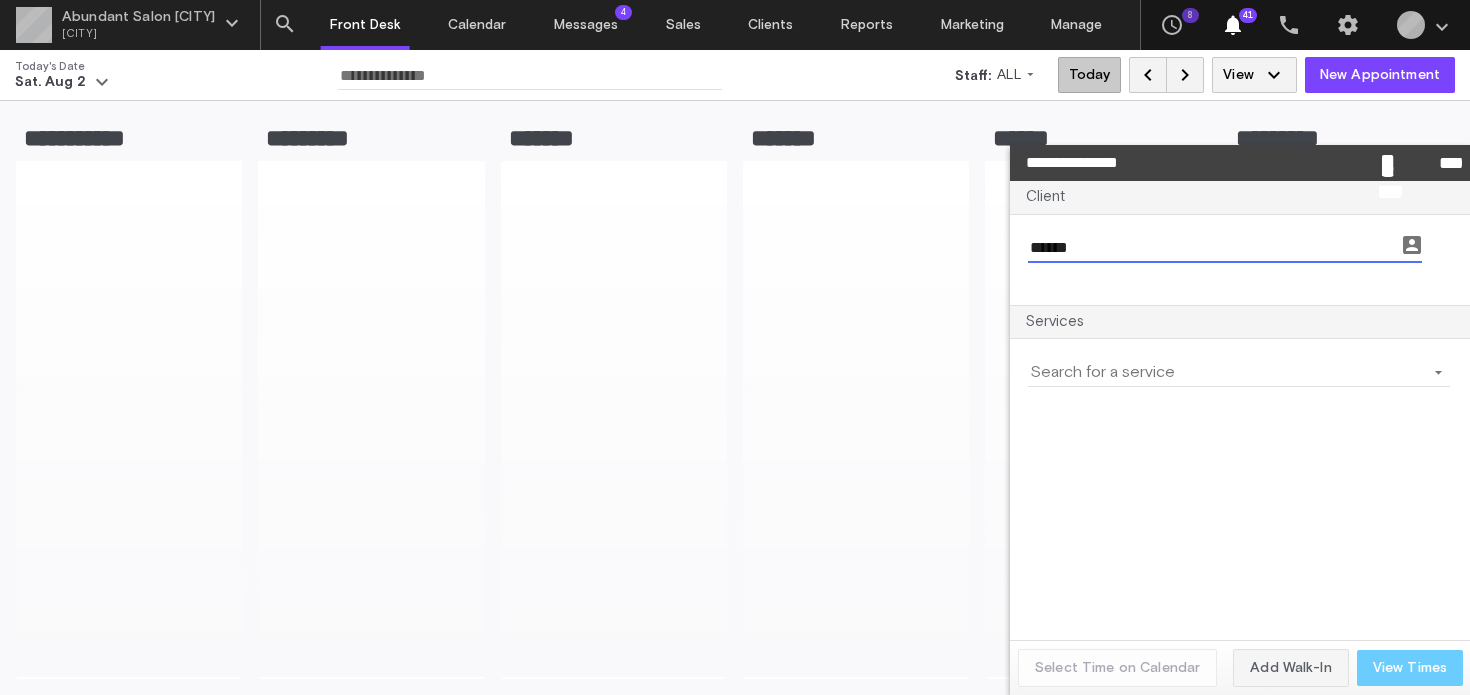 click at bounding box center (1227, 372) 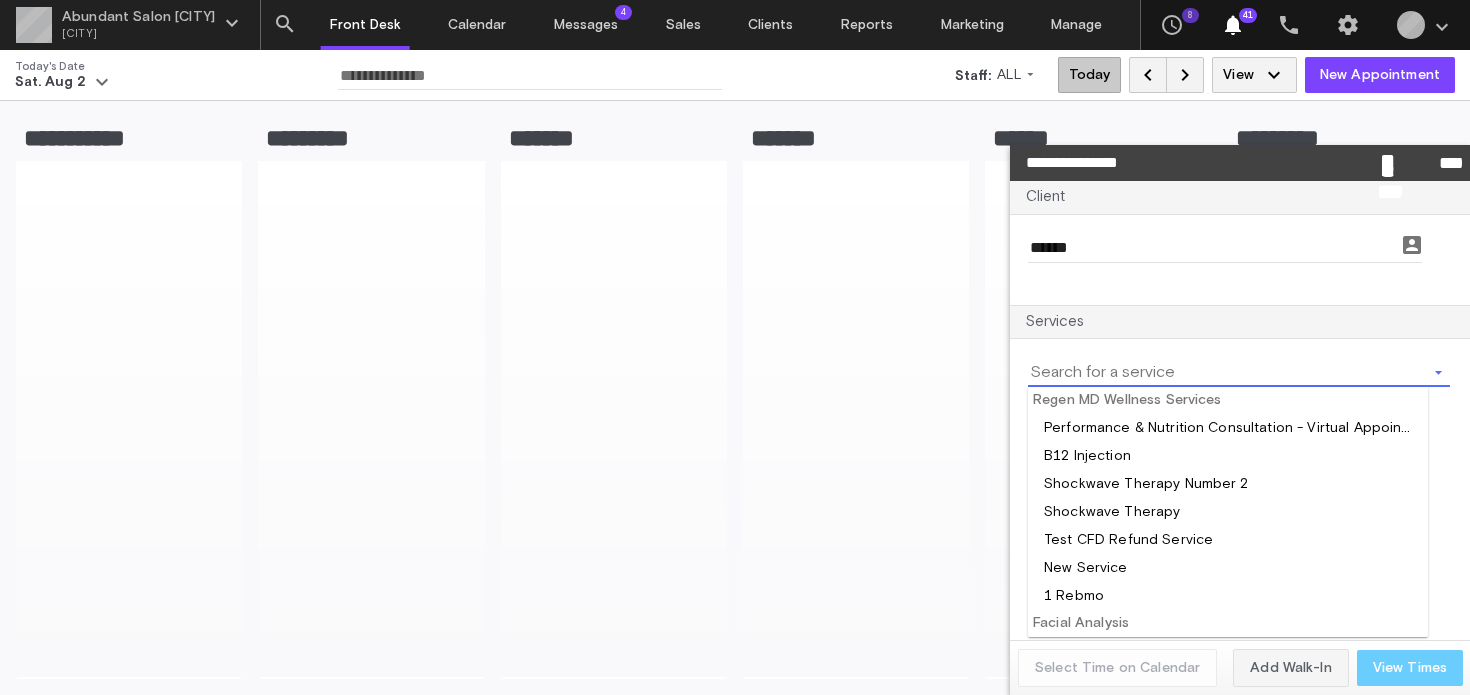click at bounding box center [1227, 372] 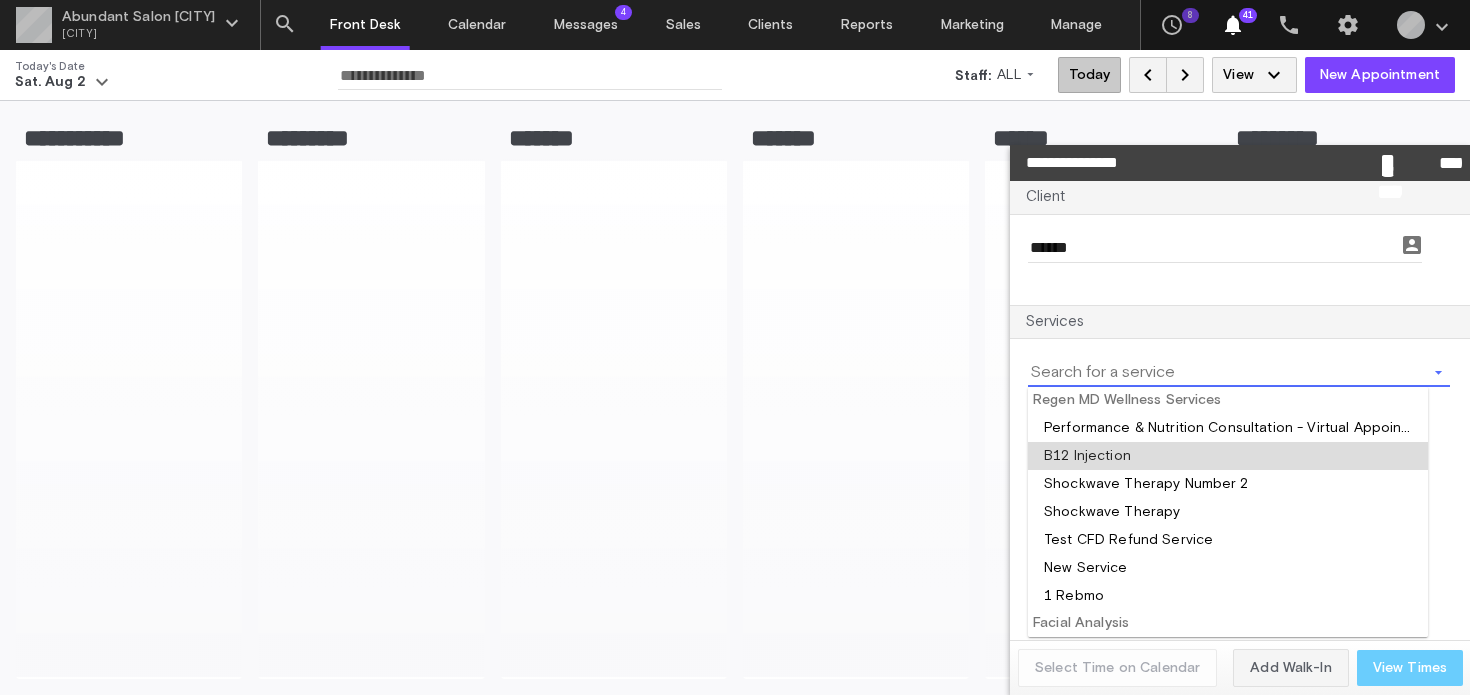 click at bounding box center [1228, 456] 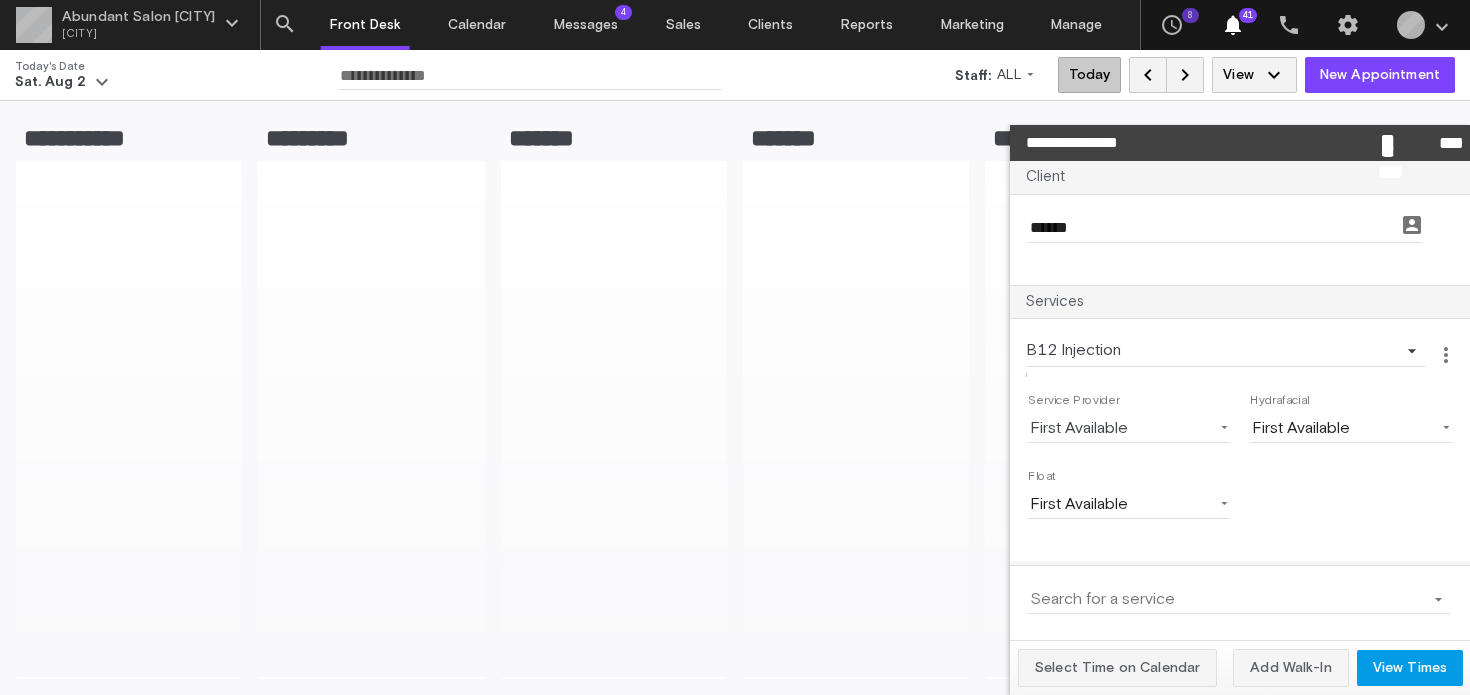 click at bounding box center [1227, 599] 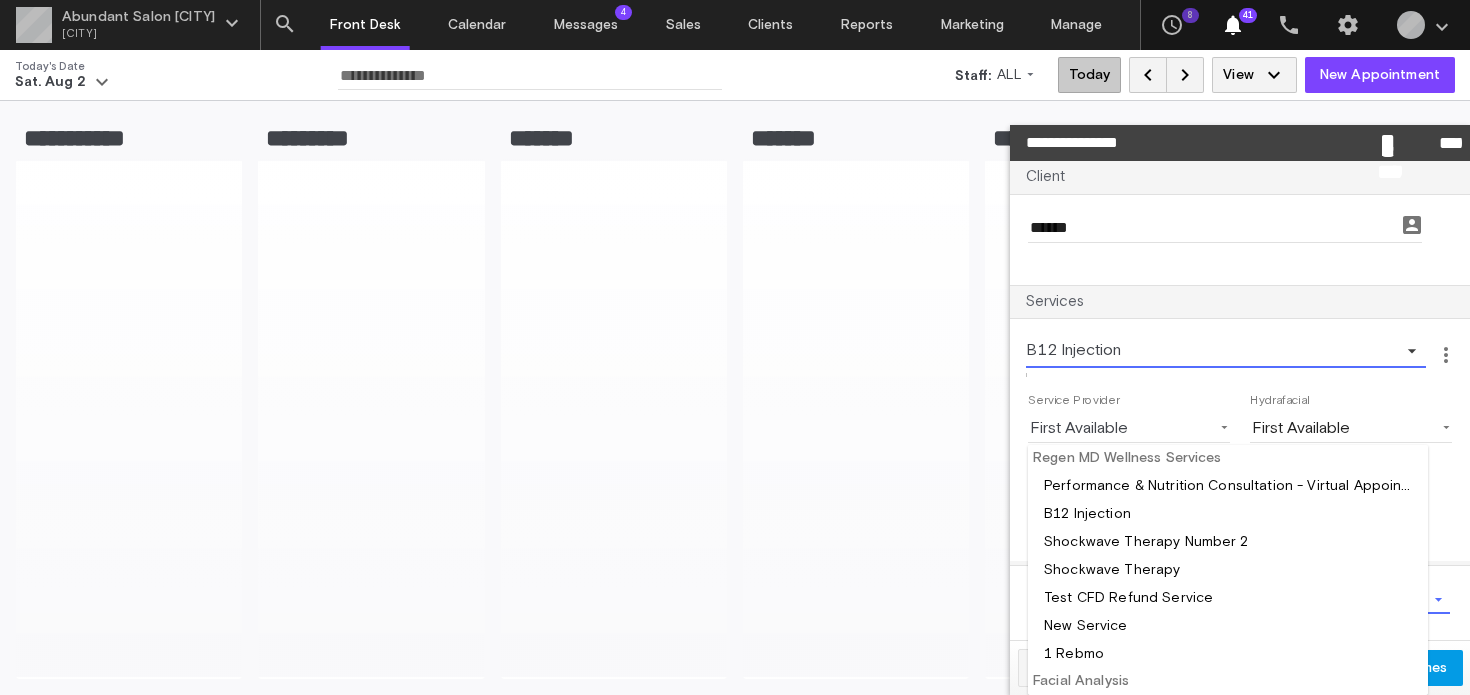 click on "B12 Injection     arrow_drop_down" 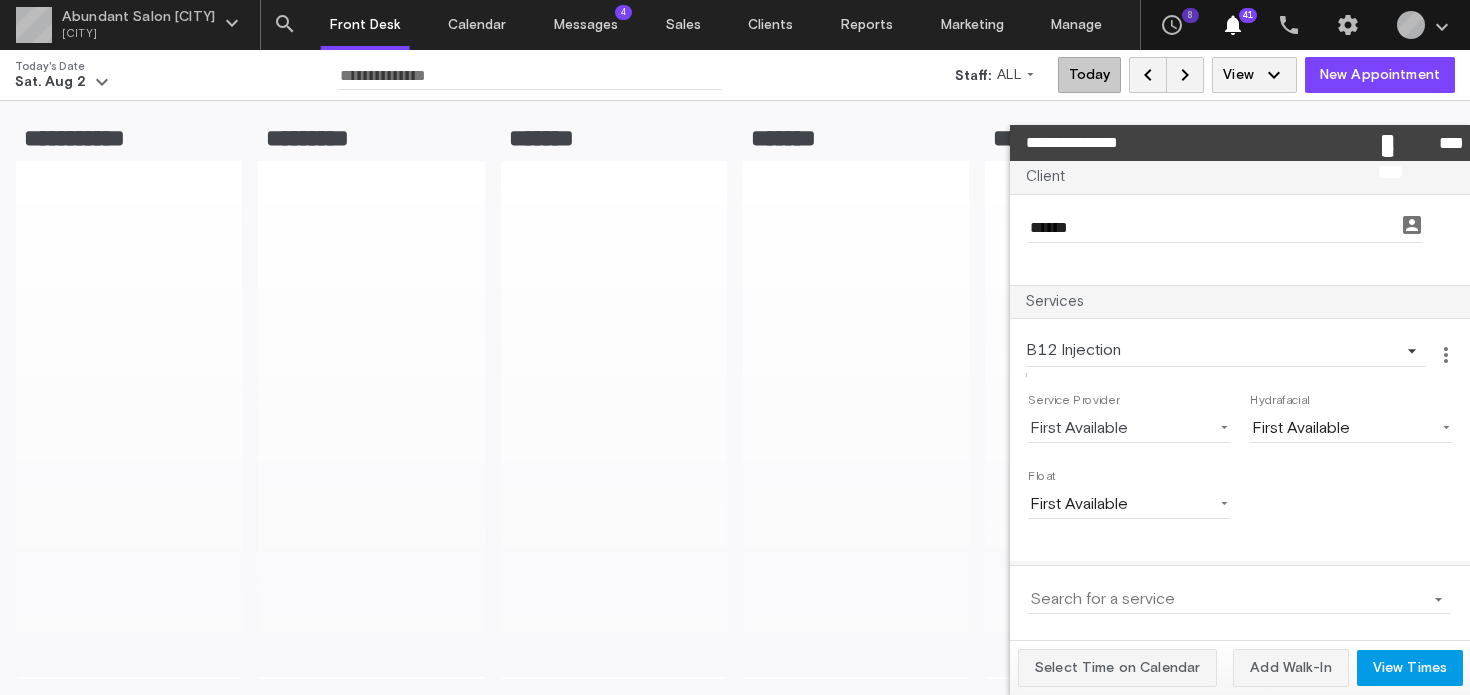 click on "Service Provider        First Available         Filters:    All   Assignable             First Available                                Hydrafacial    First Available        First Available     Tester (copy 1)   Tester              Float    First Available        First Available     [FIRST] [LAST]   [FIRST] [LAST] (copy 1)" 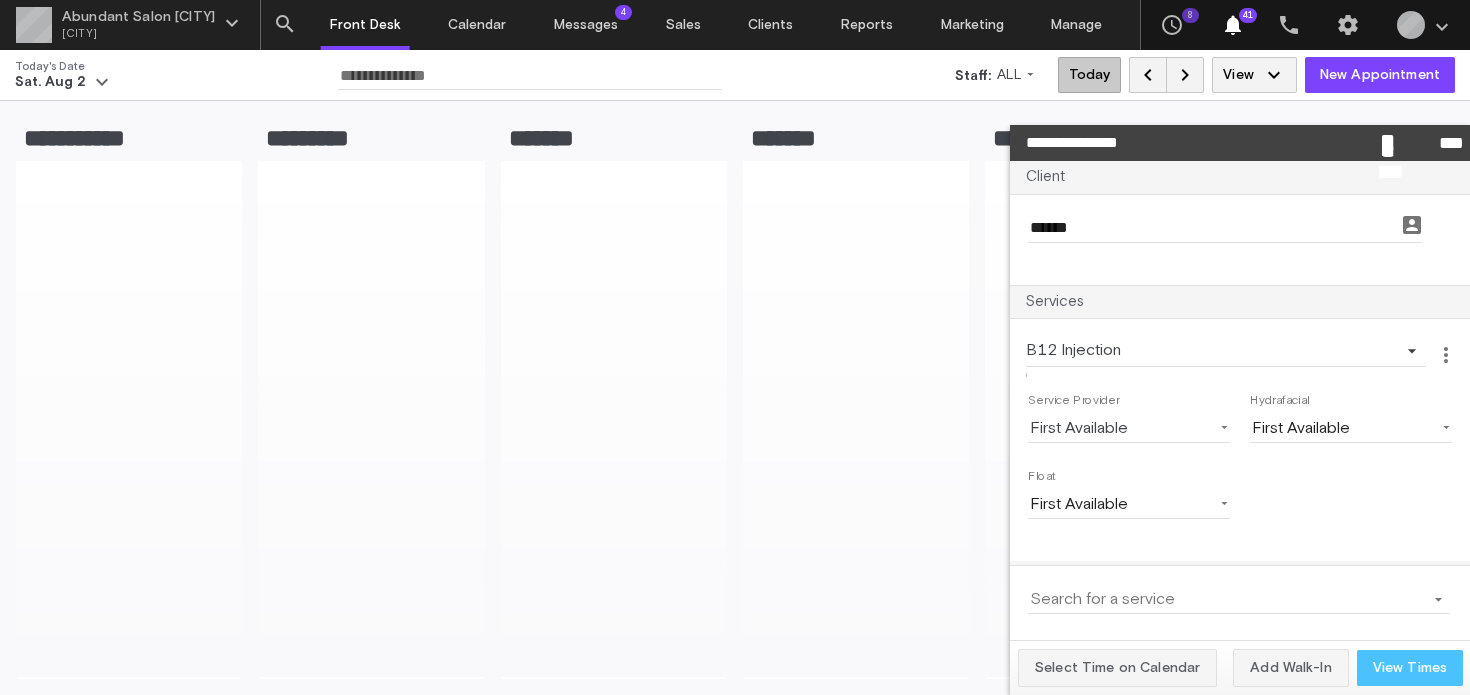 click on "View Times" 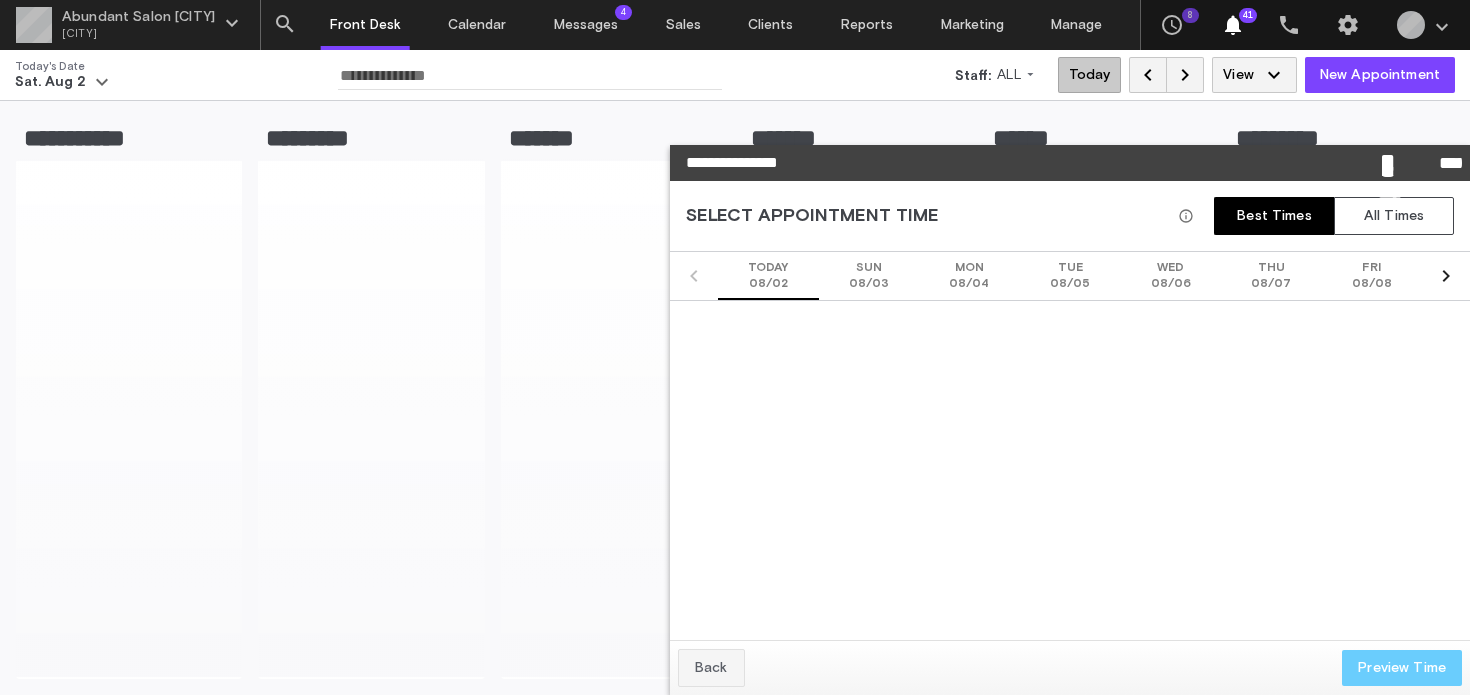 click on "Today 08/02 Sun 08/03 Mon 08/04 Tue 08/05 Wed 08/06 Thu 08/07 Fri 08/08" 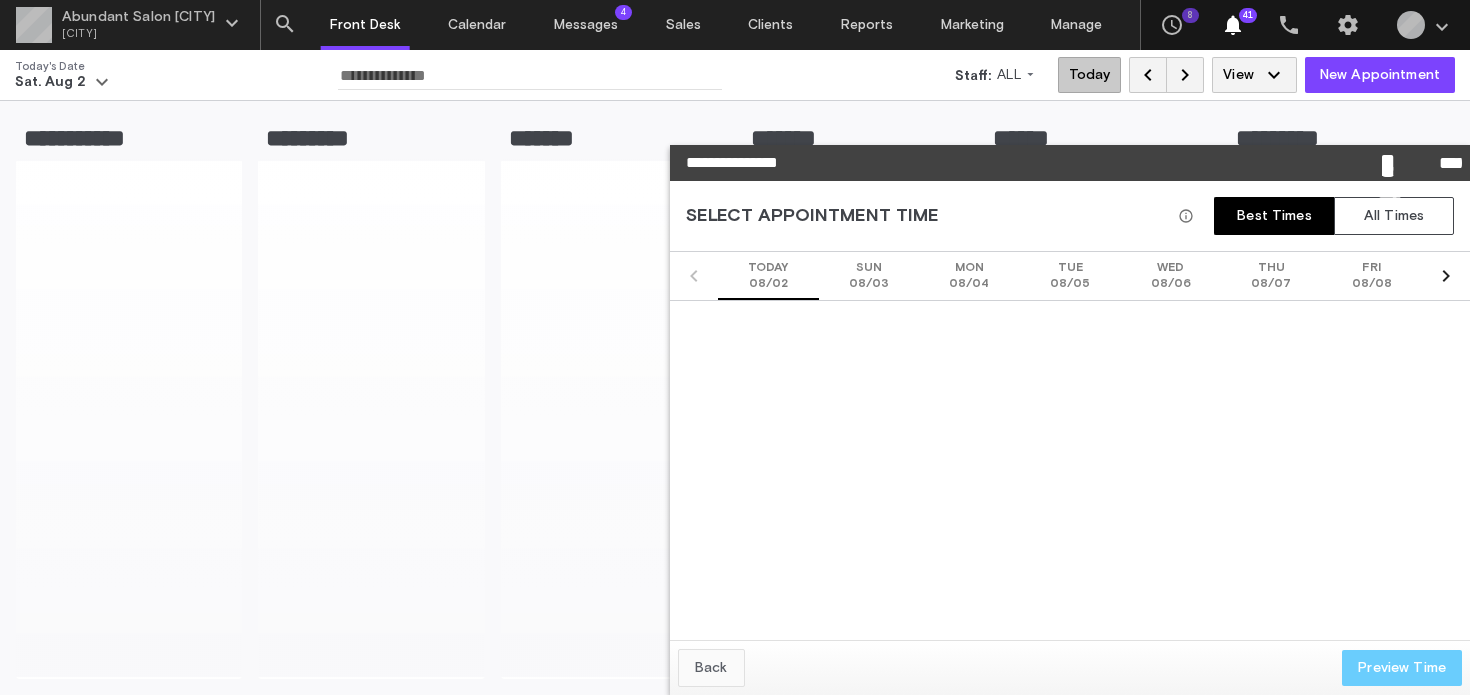 click on "Back" 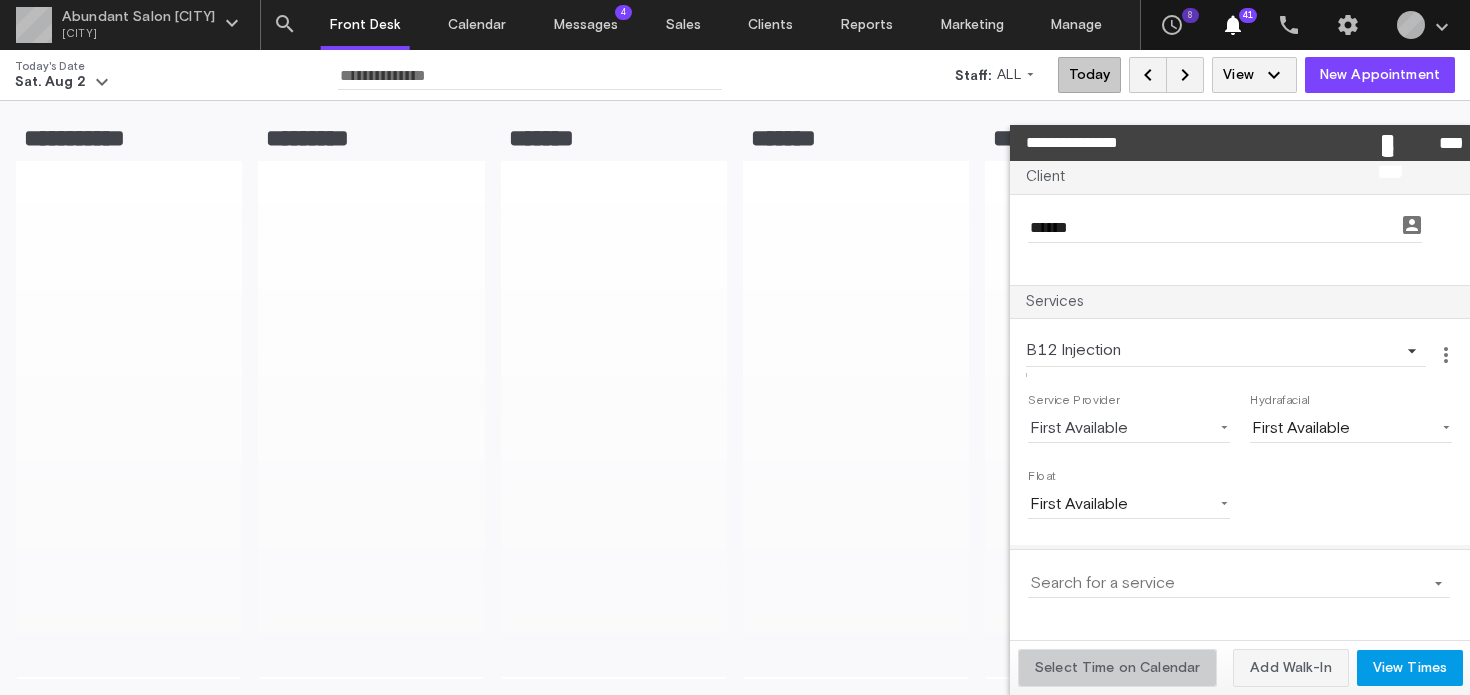 click on "Select Time on Calendar" 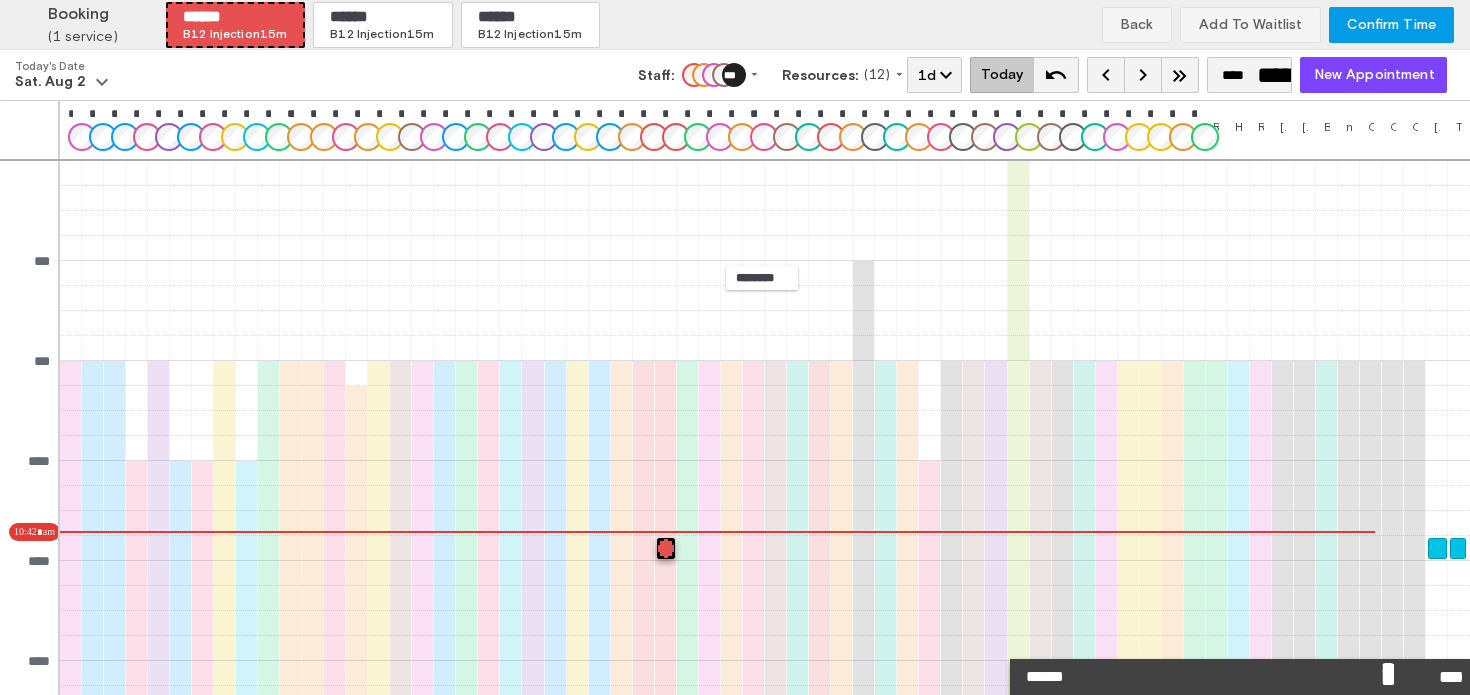 scroll, scrollTop: 271, scrollLeft: 0, axis: vertical 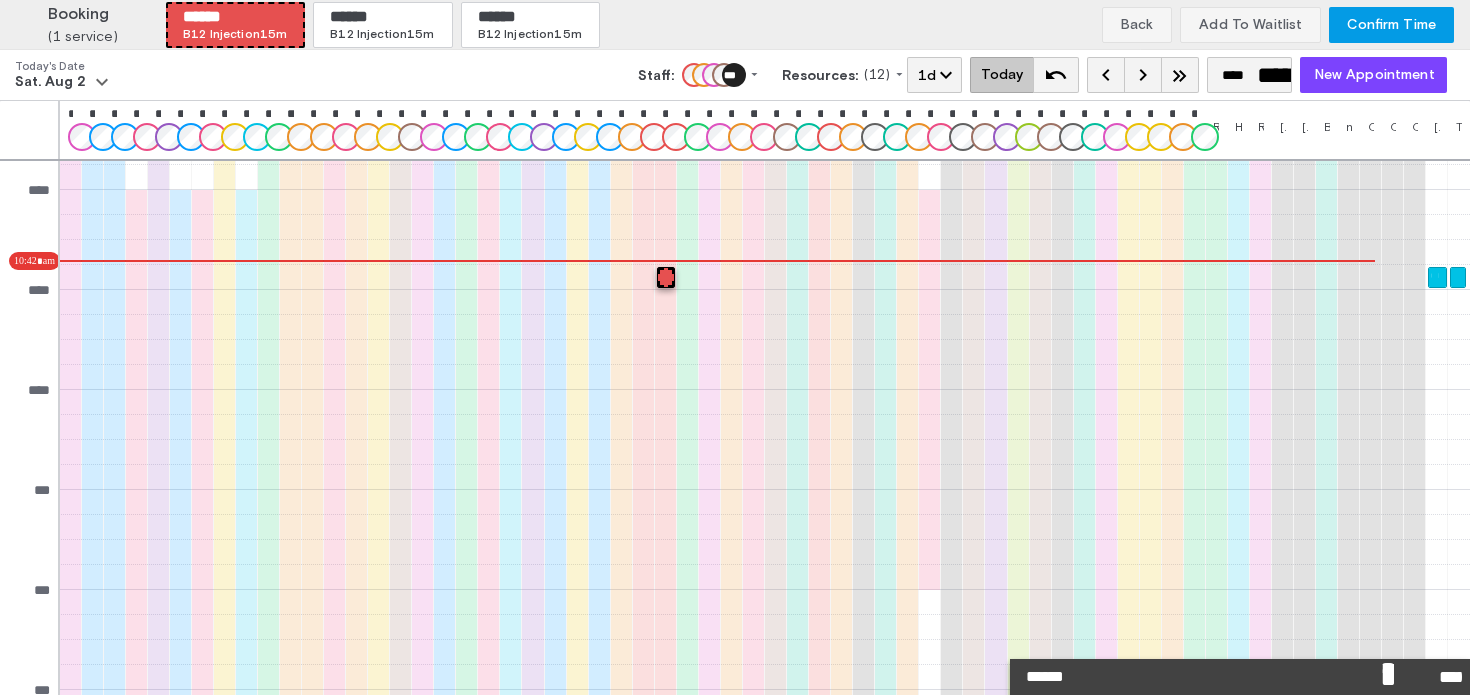 click on "**********" at bounding box center [666, 277] 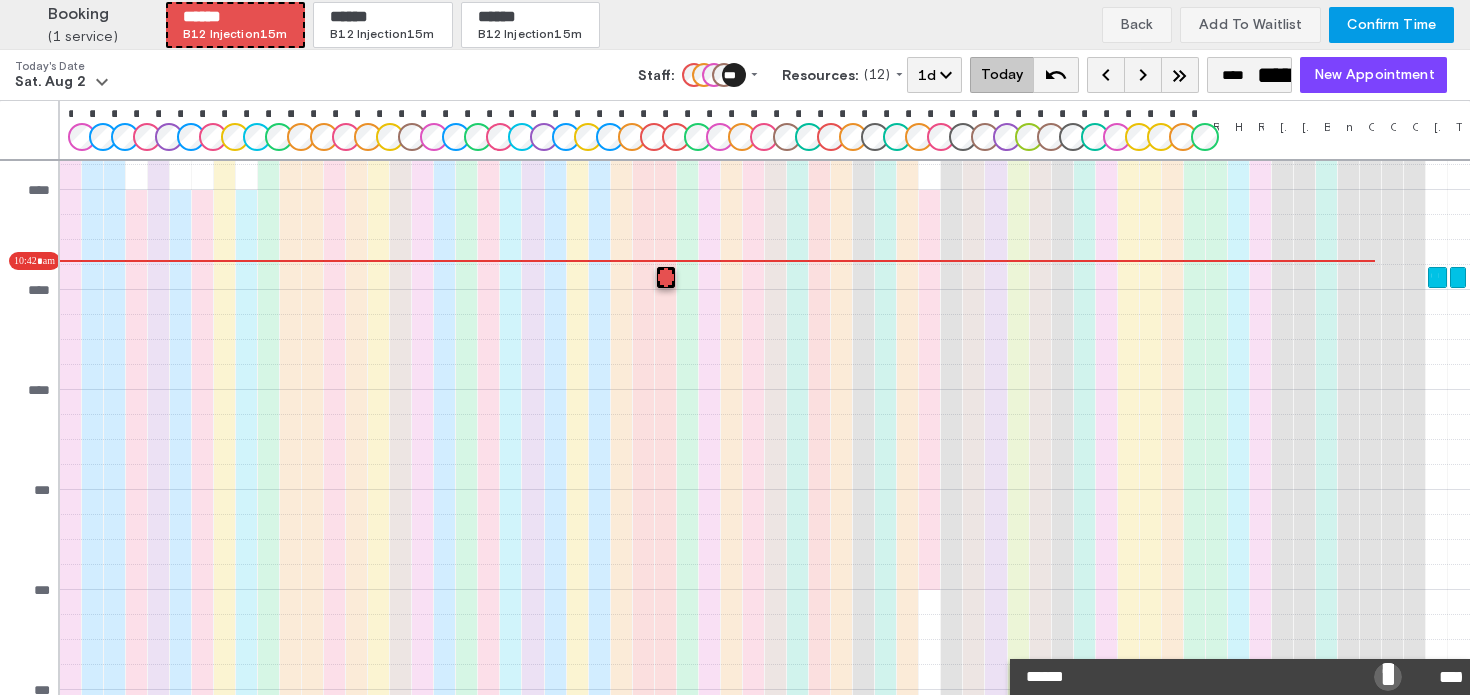 click on "*********" at bounding box center [1388, 677] 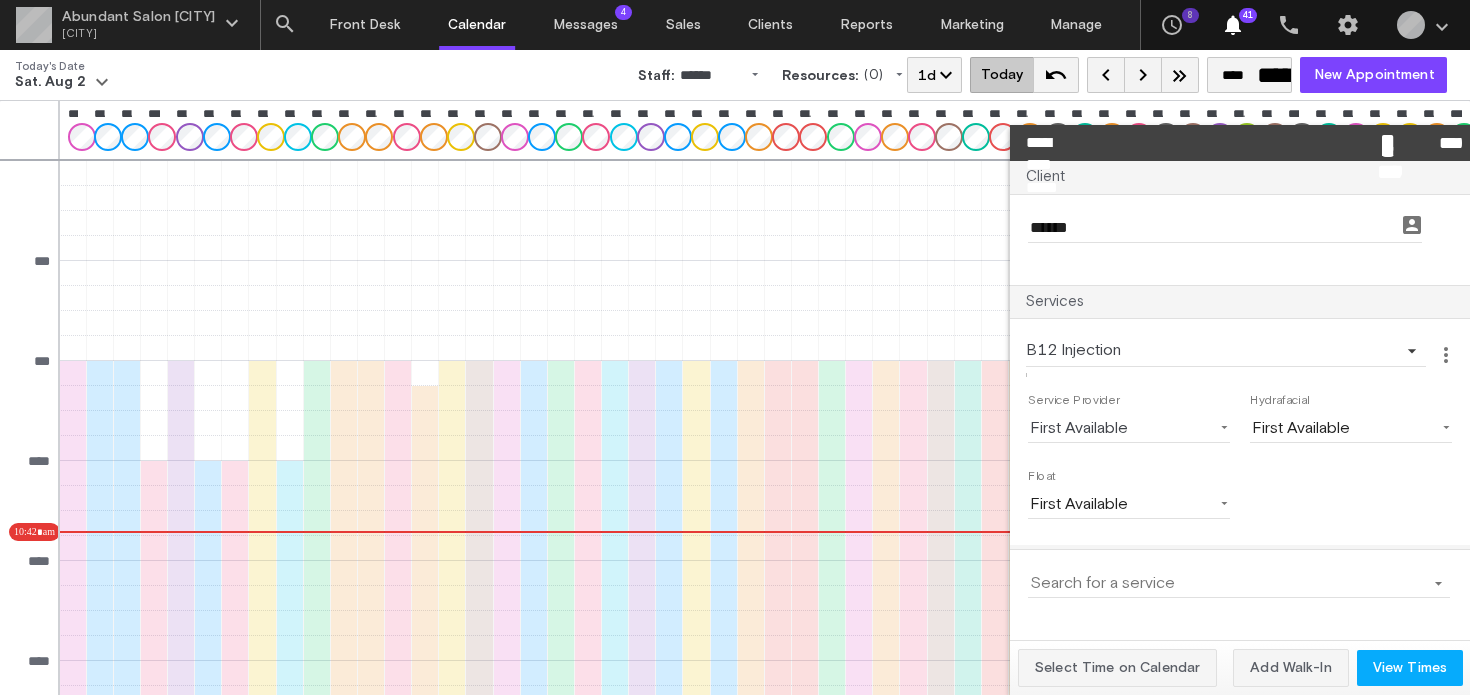 scroll, scrollTop: 271, scrollLeft: 0, axis: vertical 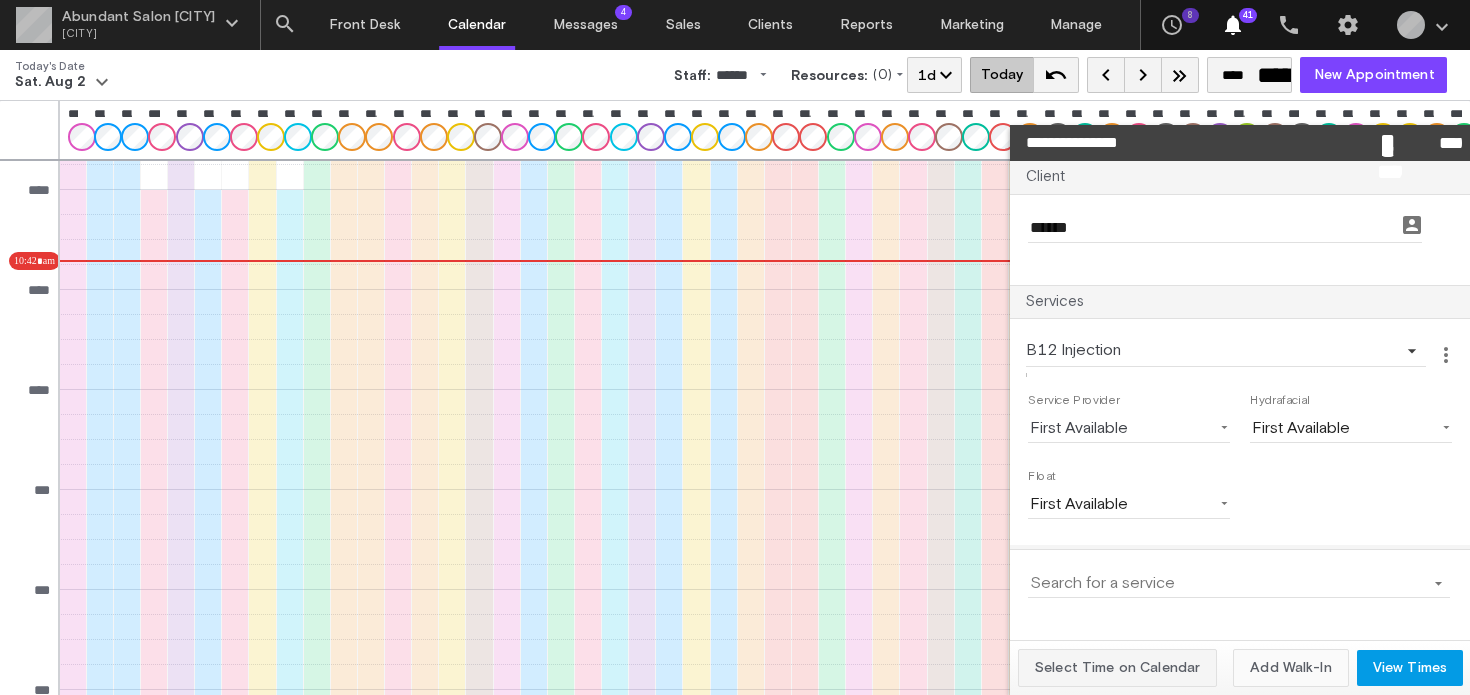 click on "Add Walk-In" 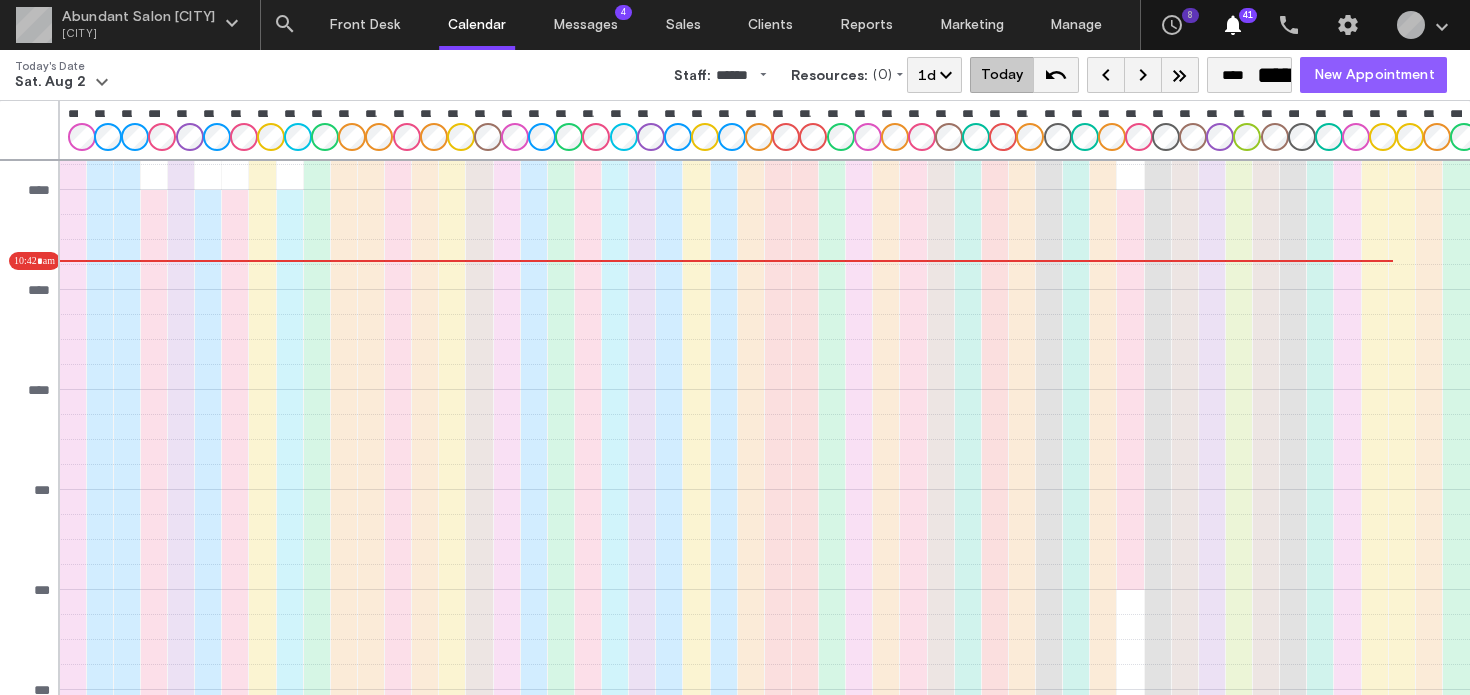 click on "New Appointment" at bounding box center [1375, 75] 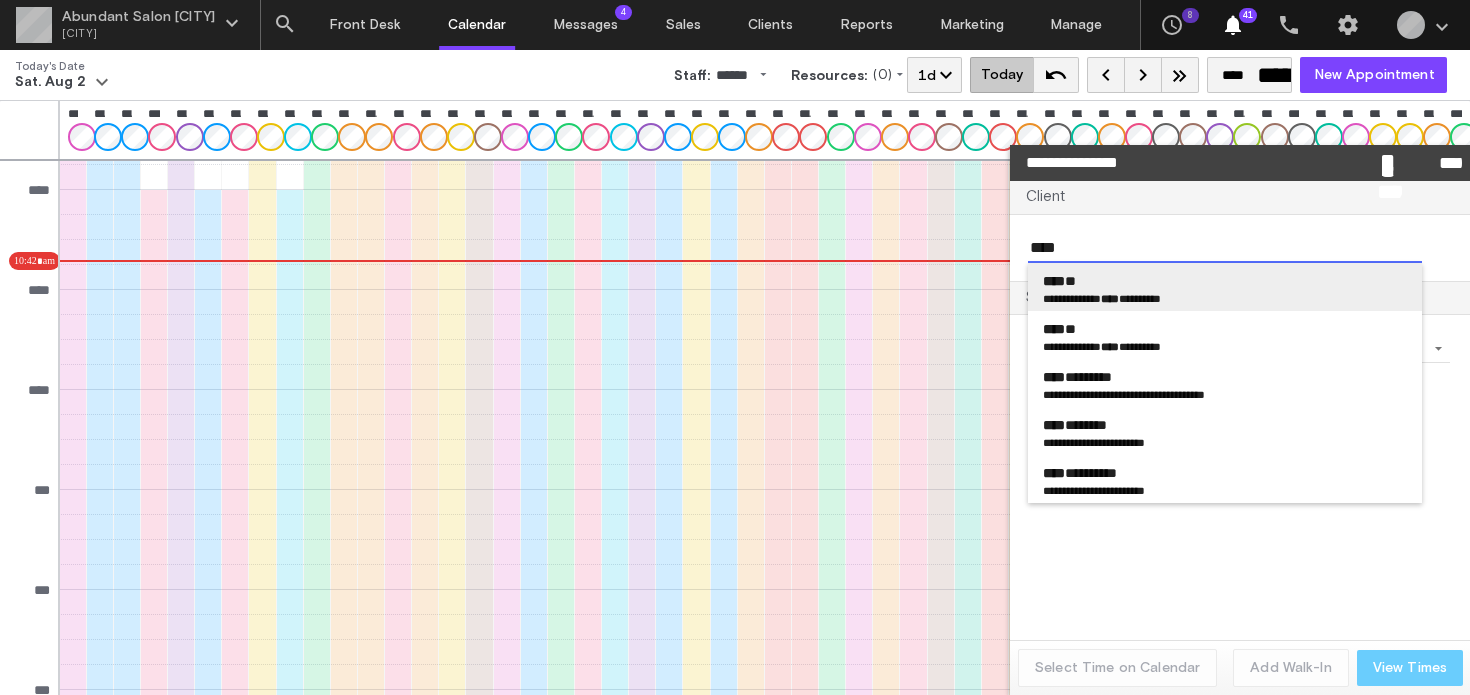 click on "**** *" at bounding box center [1225, 281] 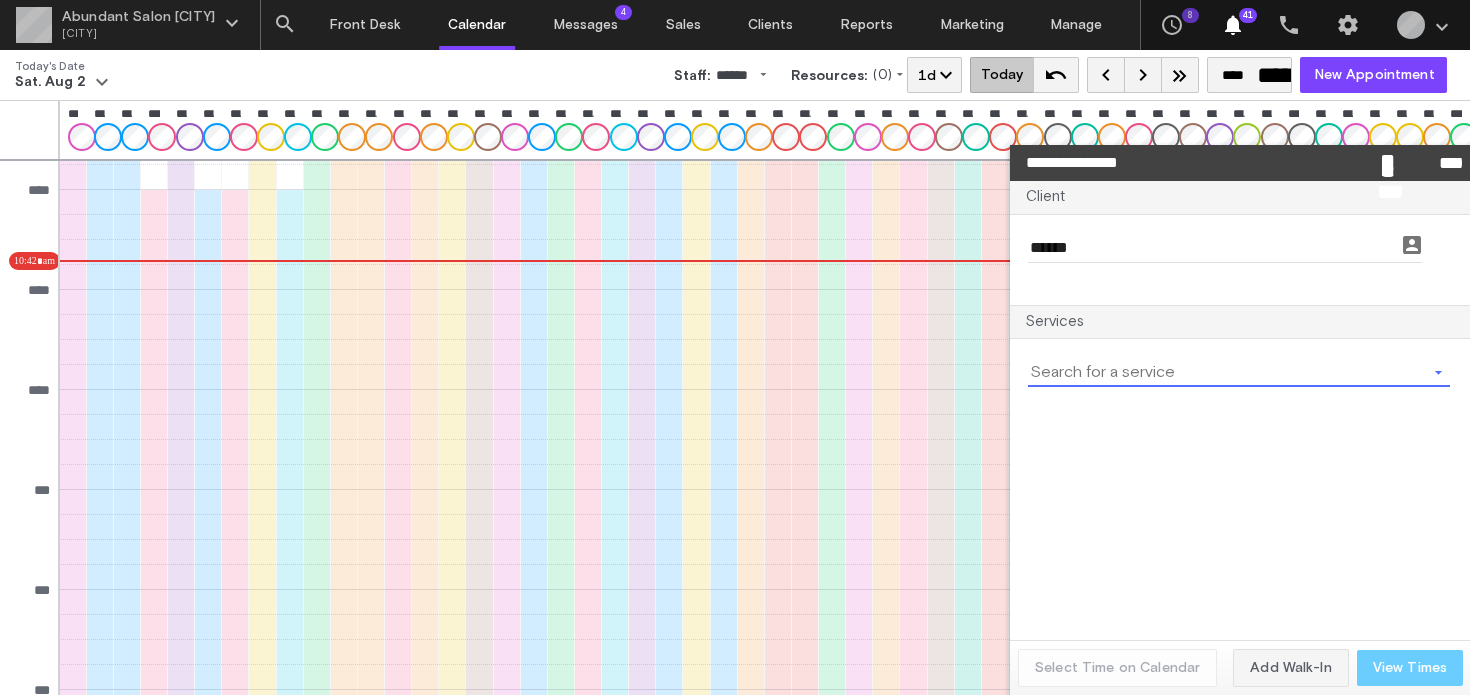 click at bounding box center [1227, 372] 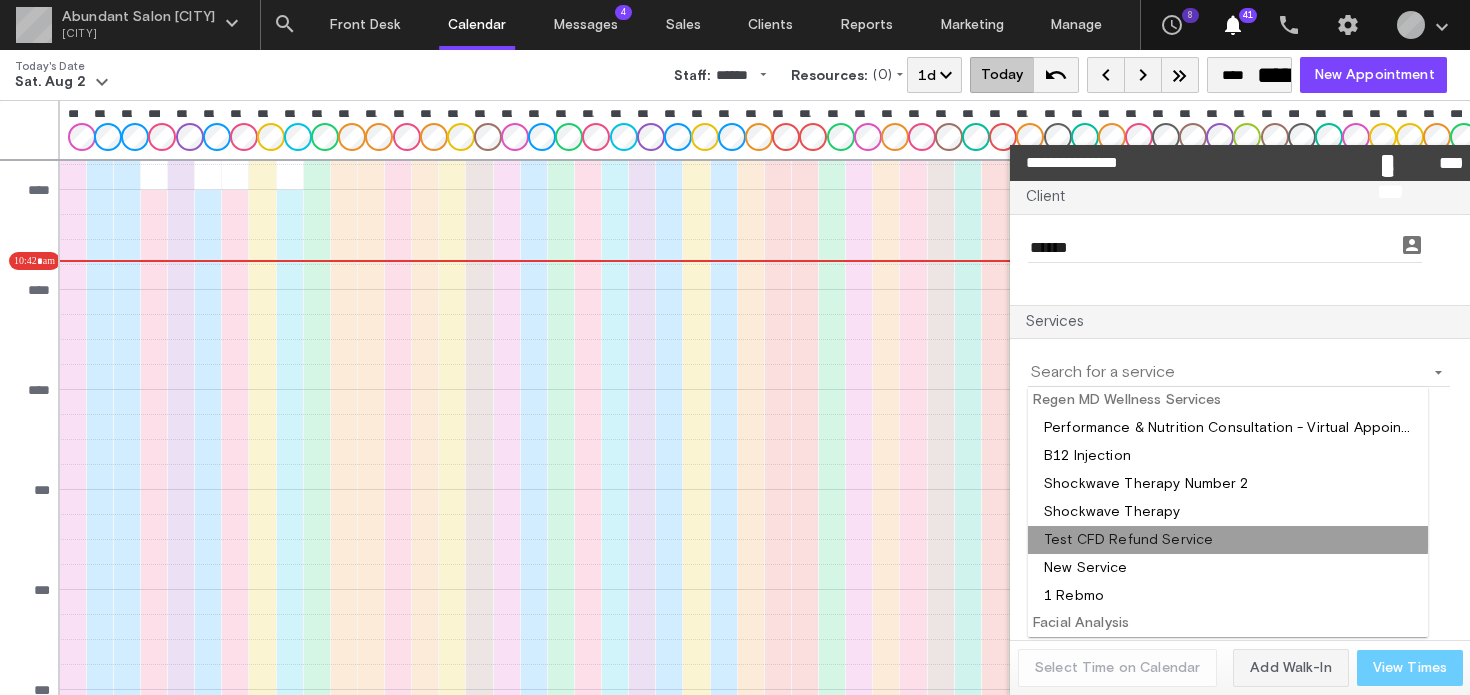 click at bounding box center (1228, 540) 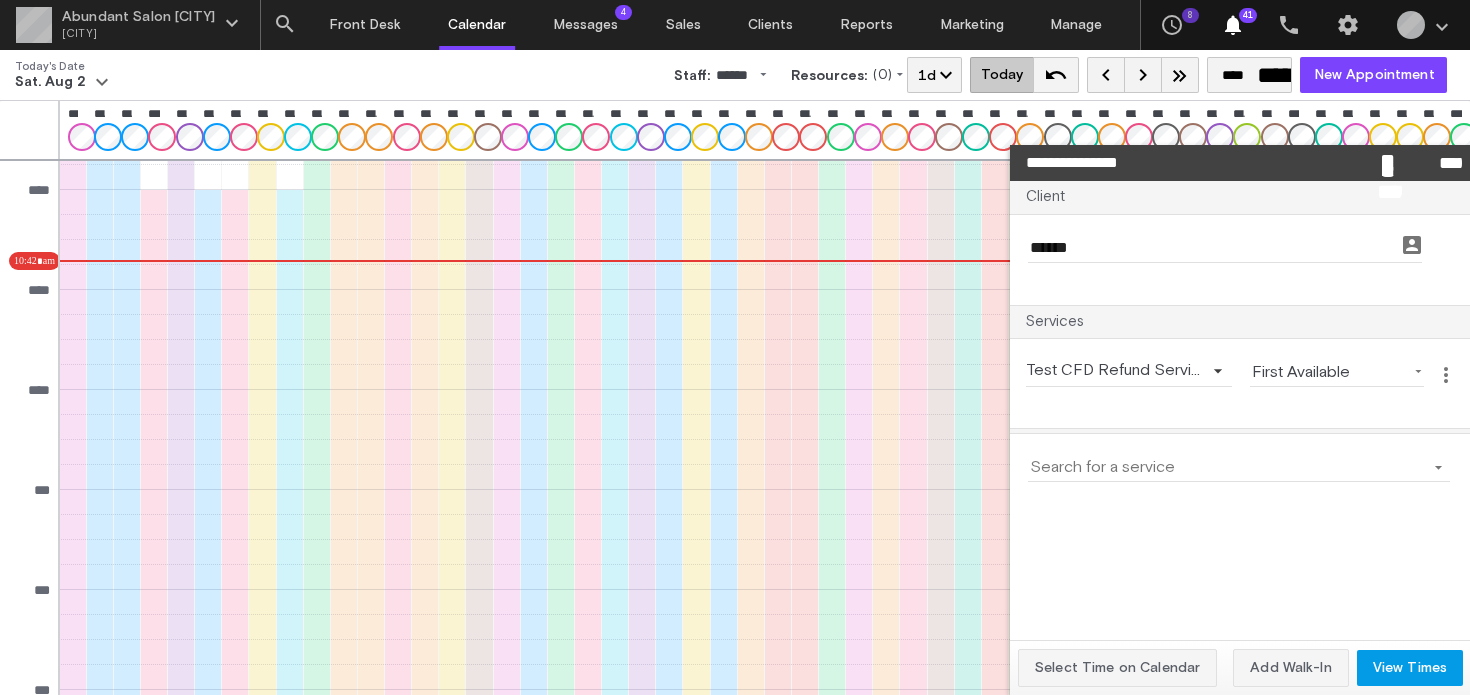 click at bounding box center [1227, 467] 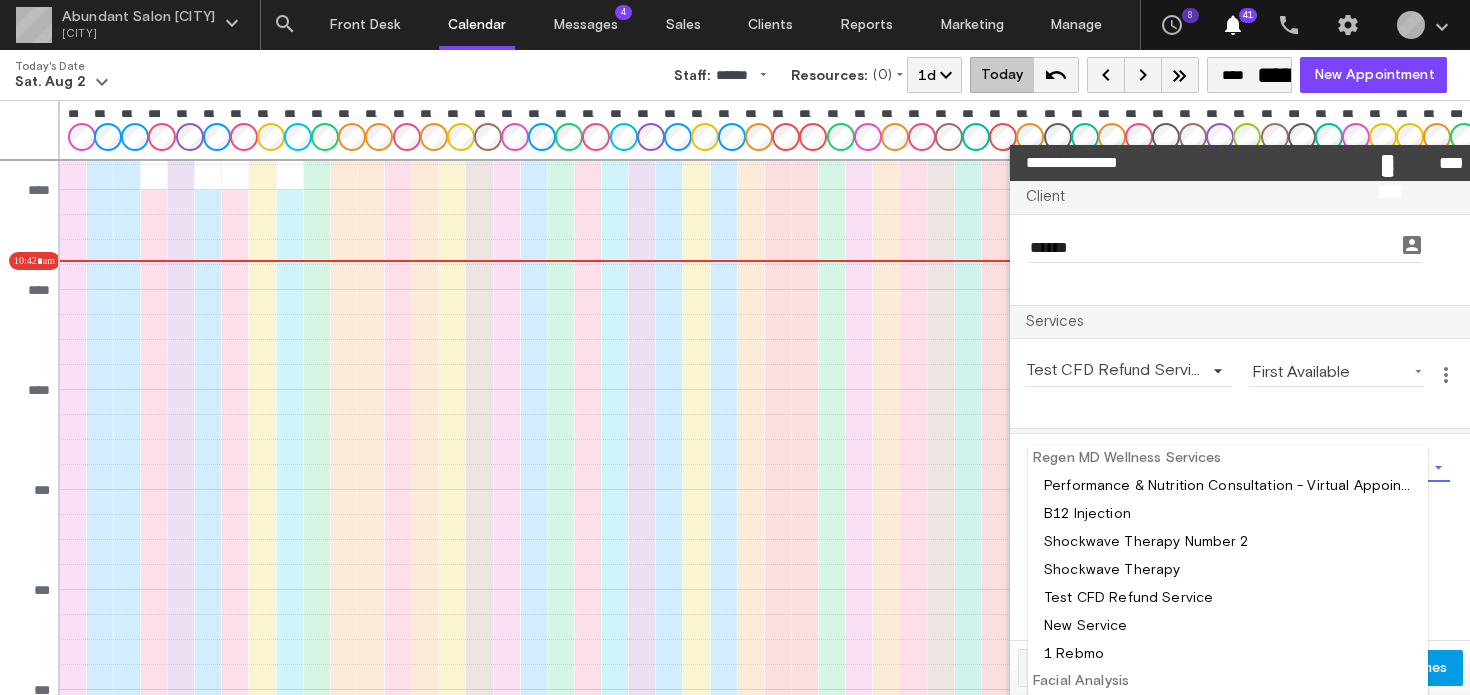 click on "Services Test Refund Service arrow_drop_down First Available Filters: All Assignable First Available more_vert add_circle Select modifiers () add_circle Select add-ons (0) remove_circle_outline Remove Service arrow_drop_down" 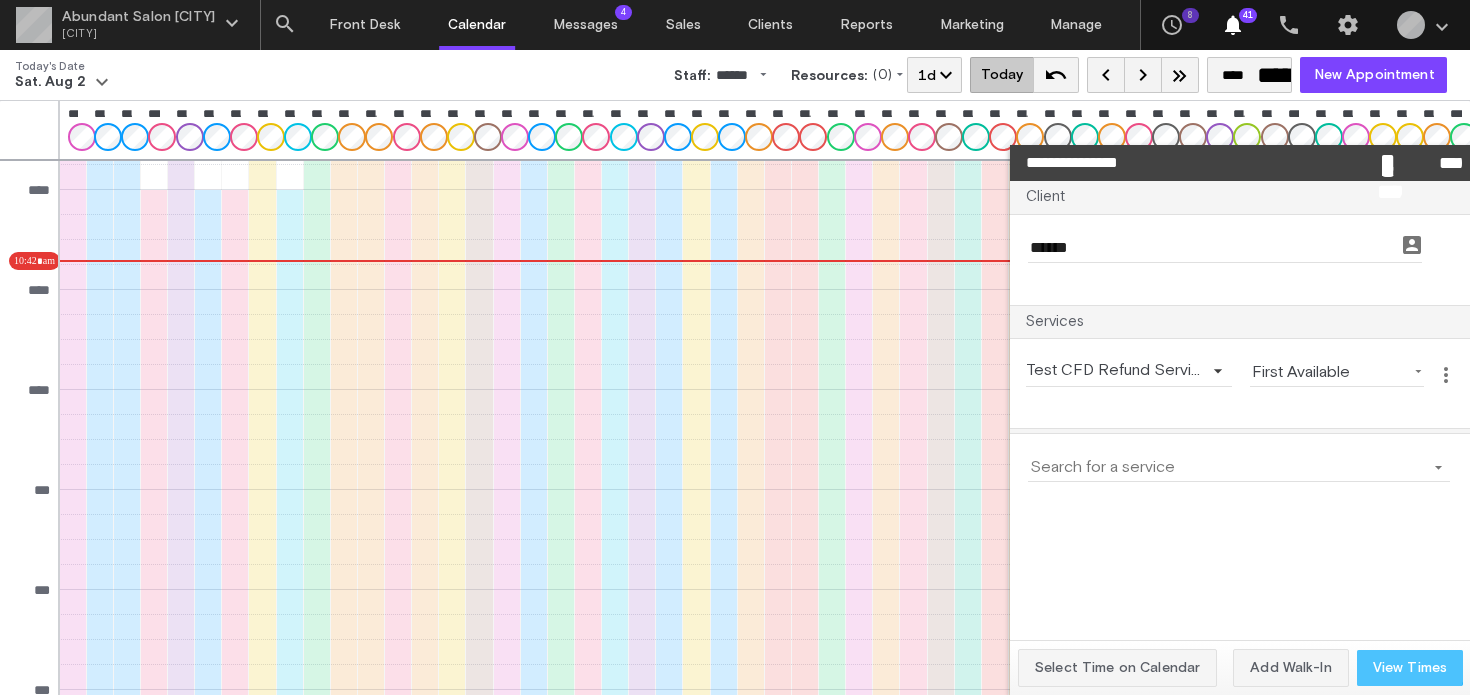 click on "View Times" 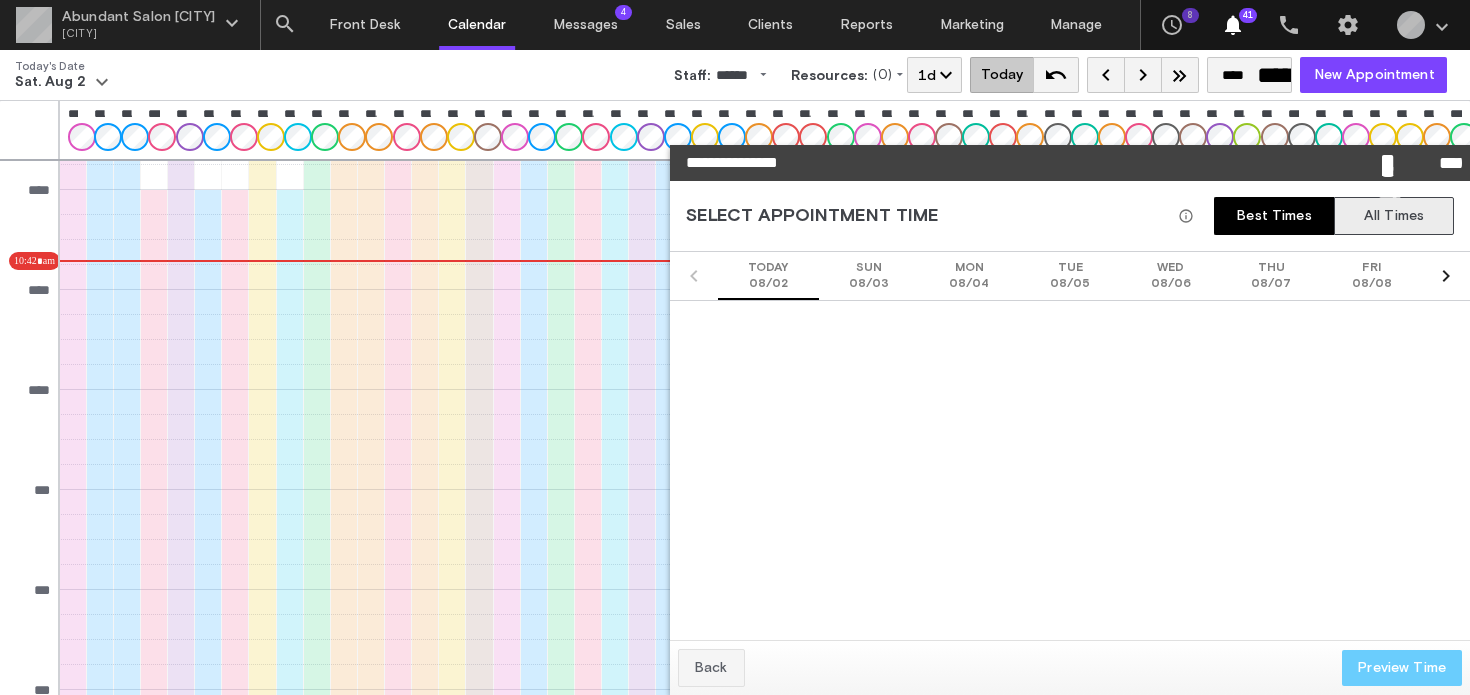 click on "All Times" 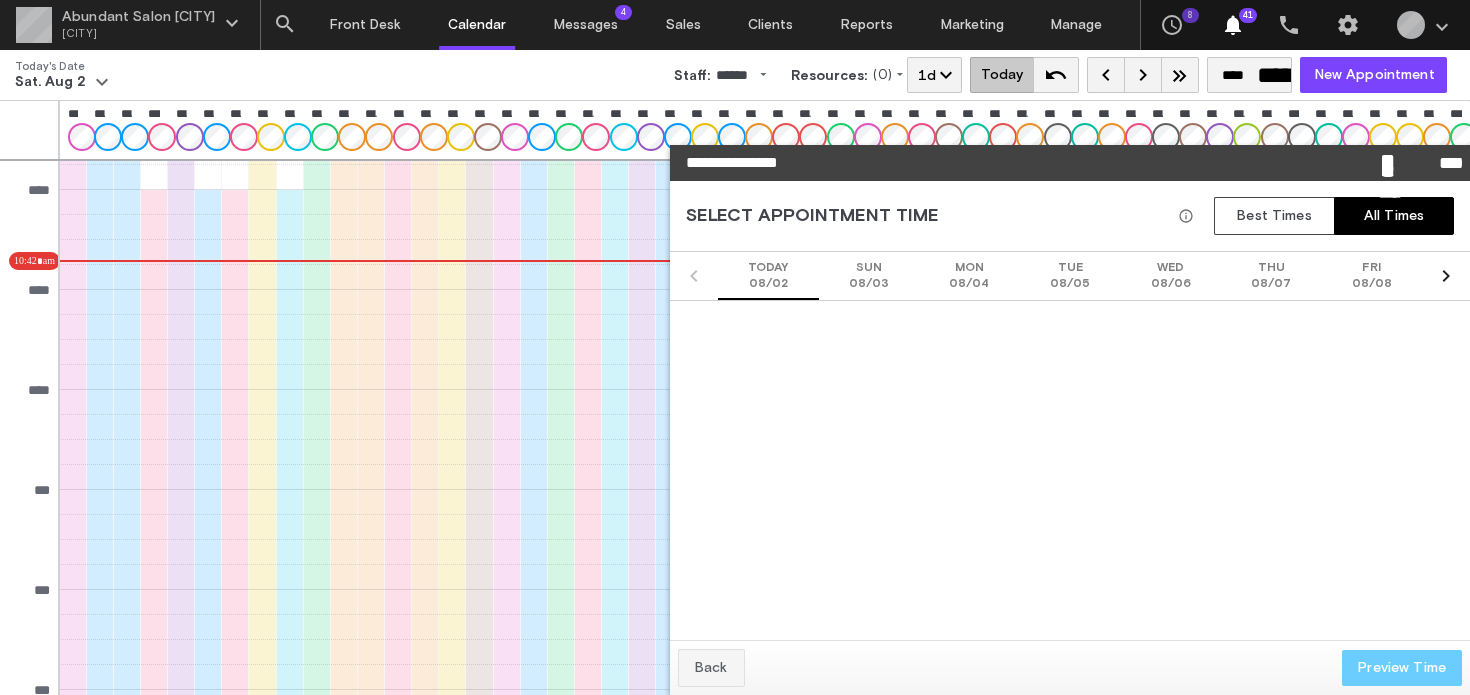 click on "Today 08/02 Sun 08/03 Mon 08/04 Tue 08/05 Wed 08/06 Thu 08/07 Fri 08/08" 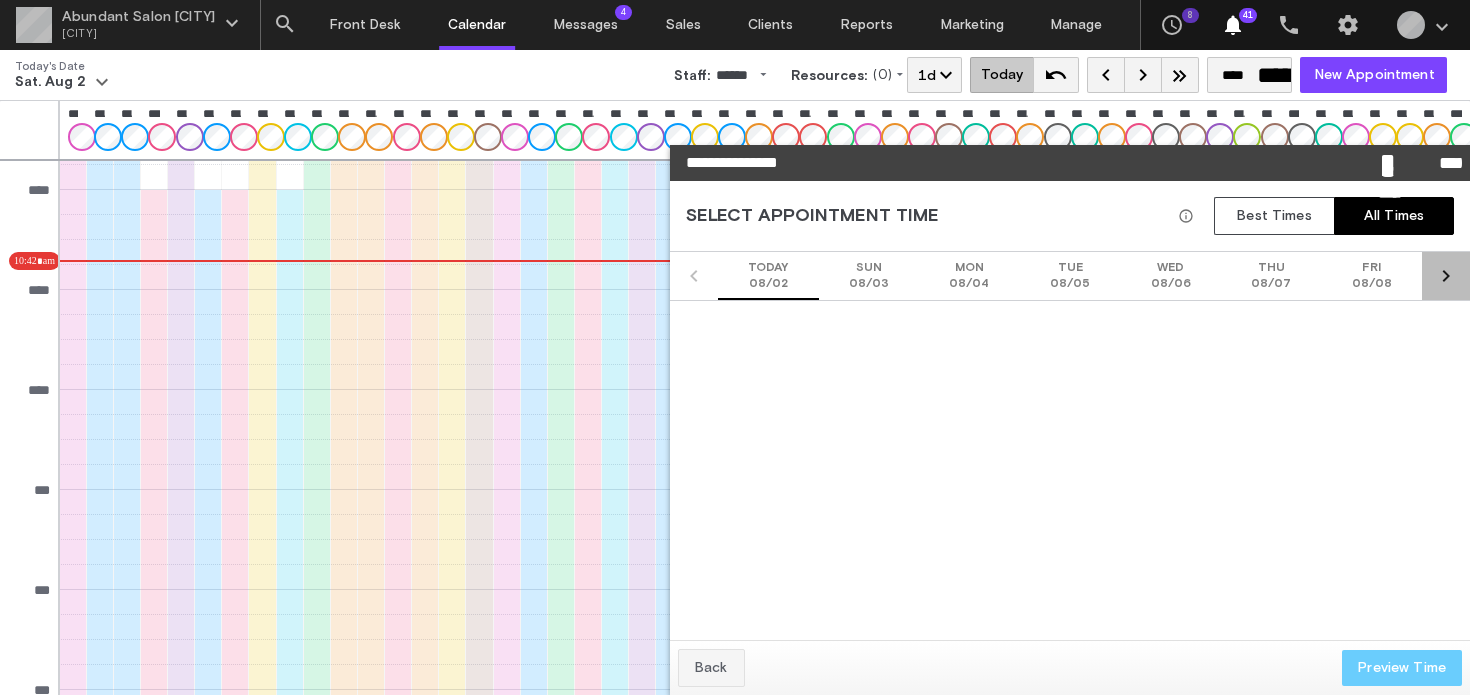 click on "chevron_right" 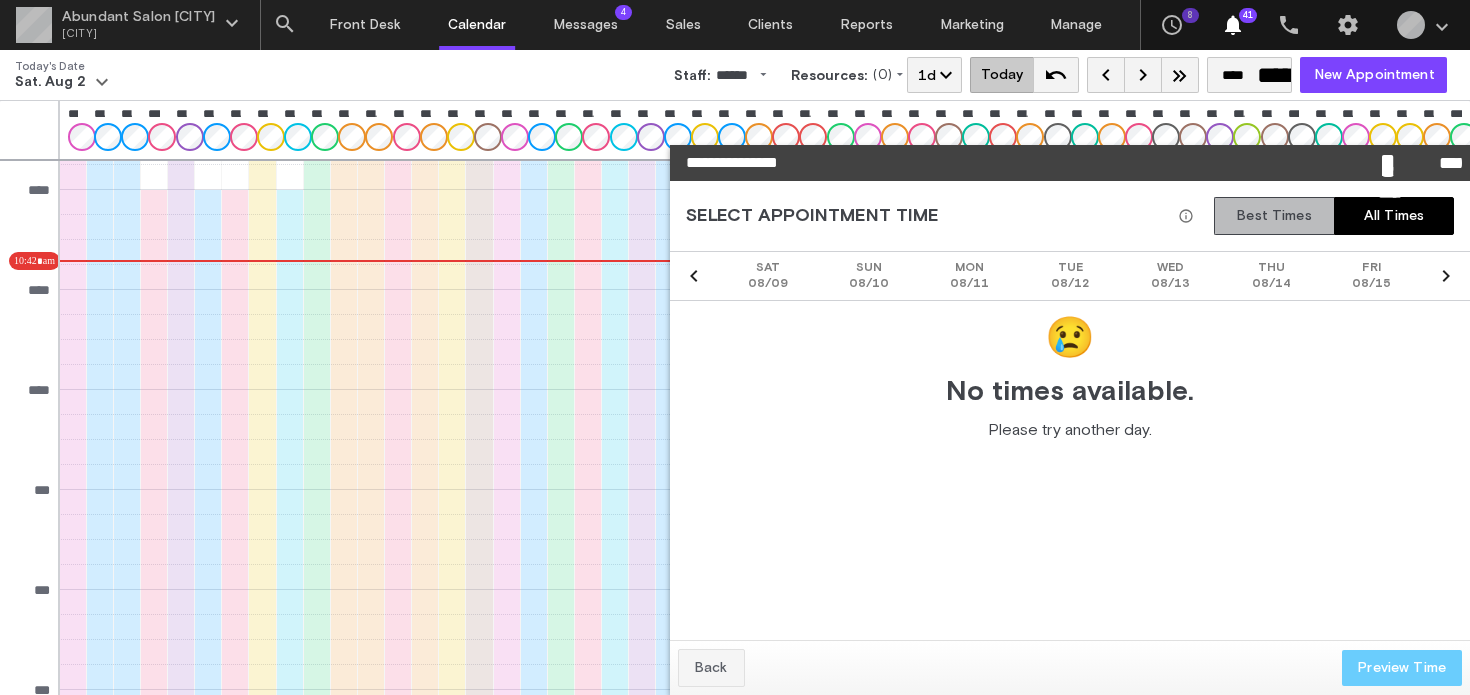 click on "Best Times" 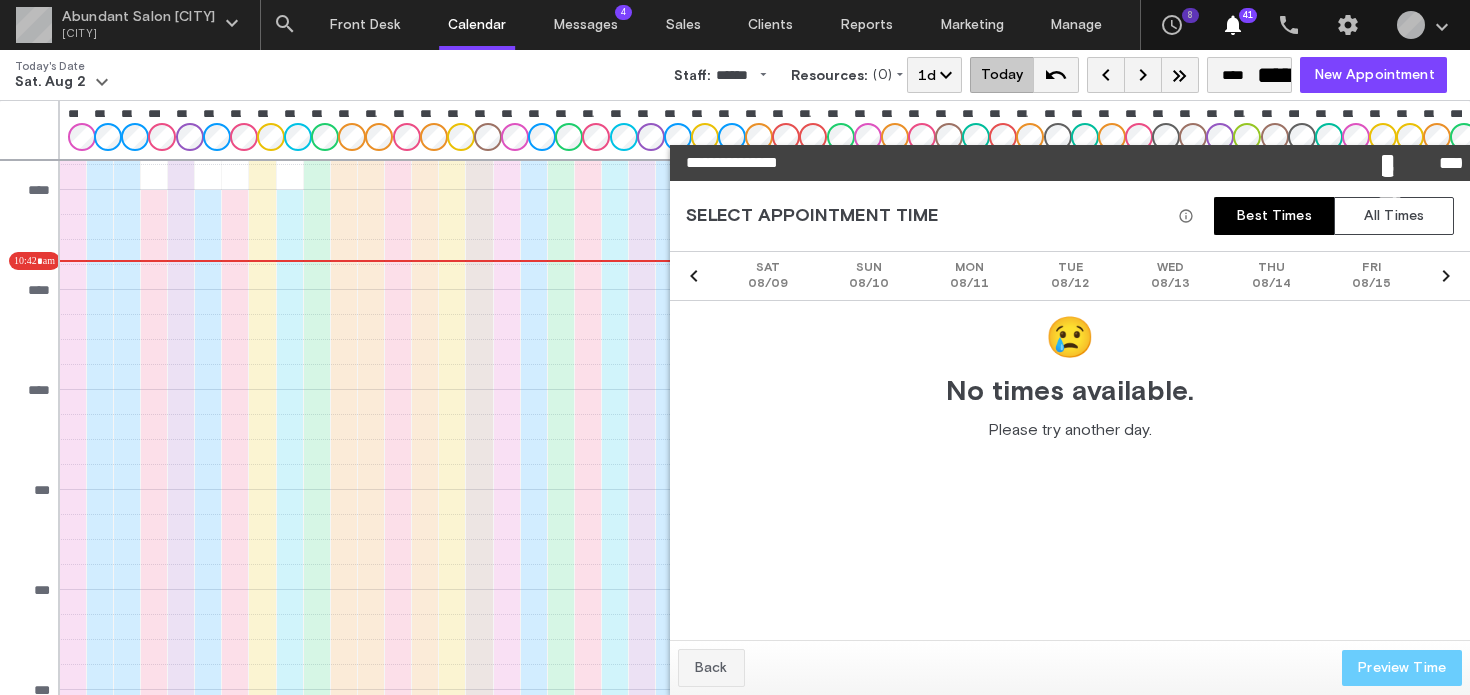 click on "chevron_left" 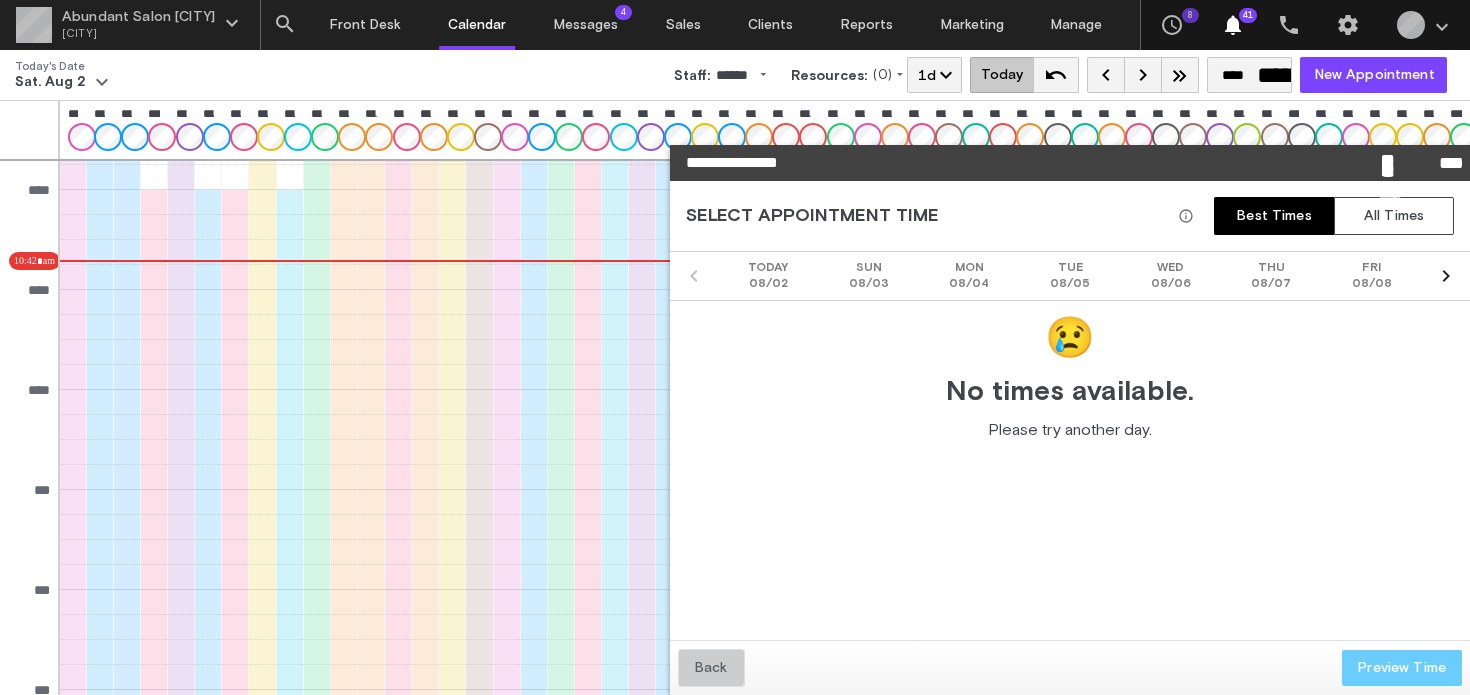 click on "Back" 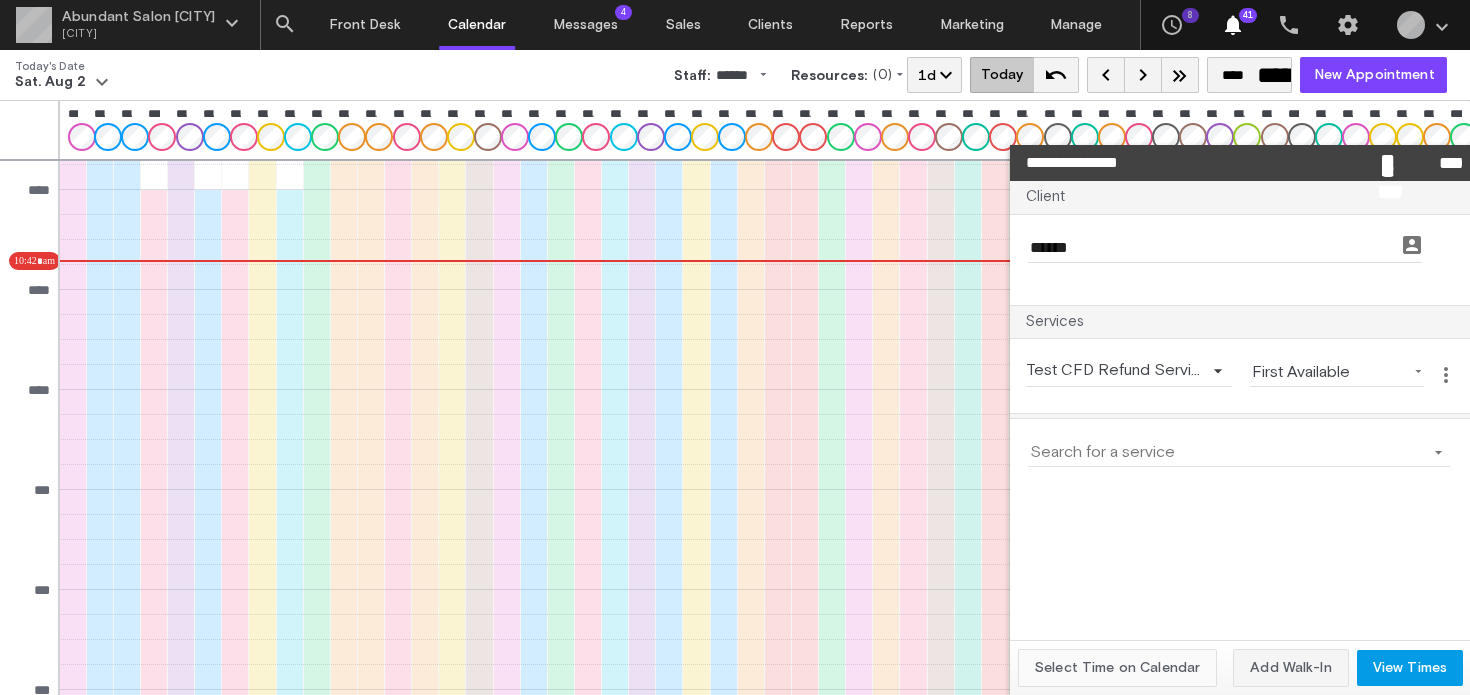 click on "Select Time on Calendar" 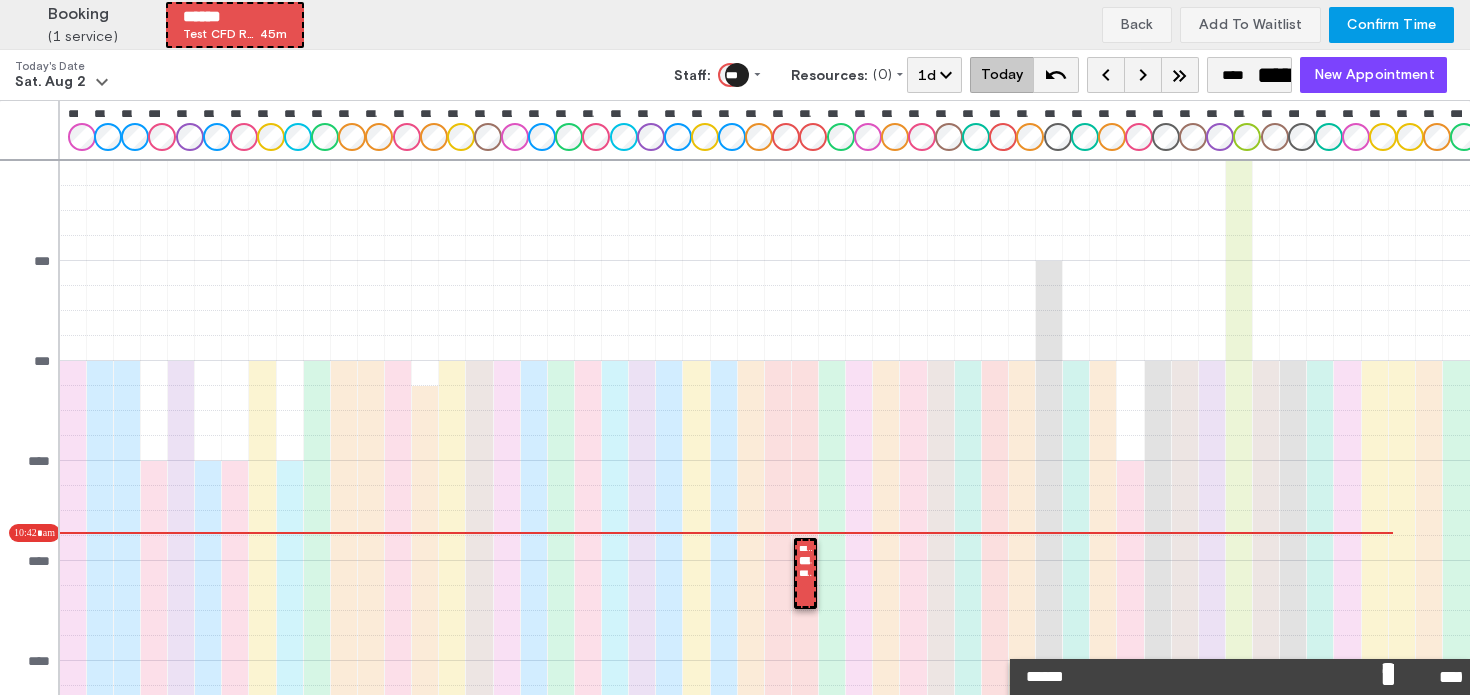 scroll, scrollTop: 271, scrollLeft: 0, axis: vertical 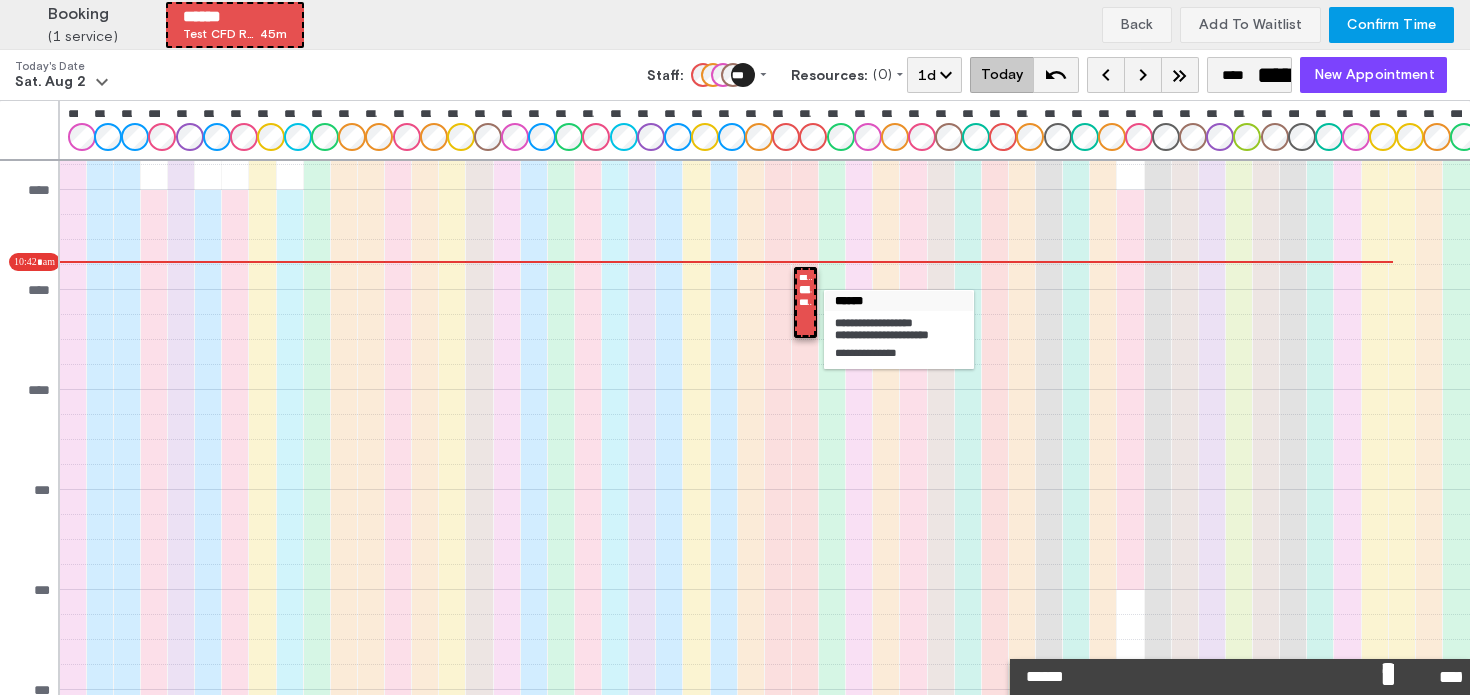 click on "******" at bounding box center [805, 290] 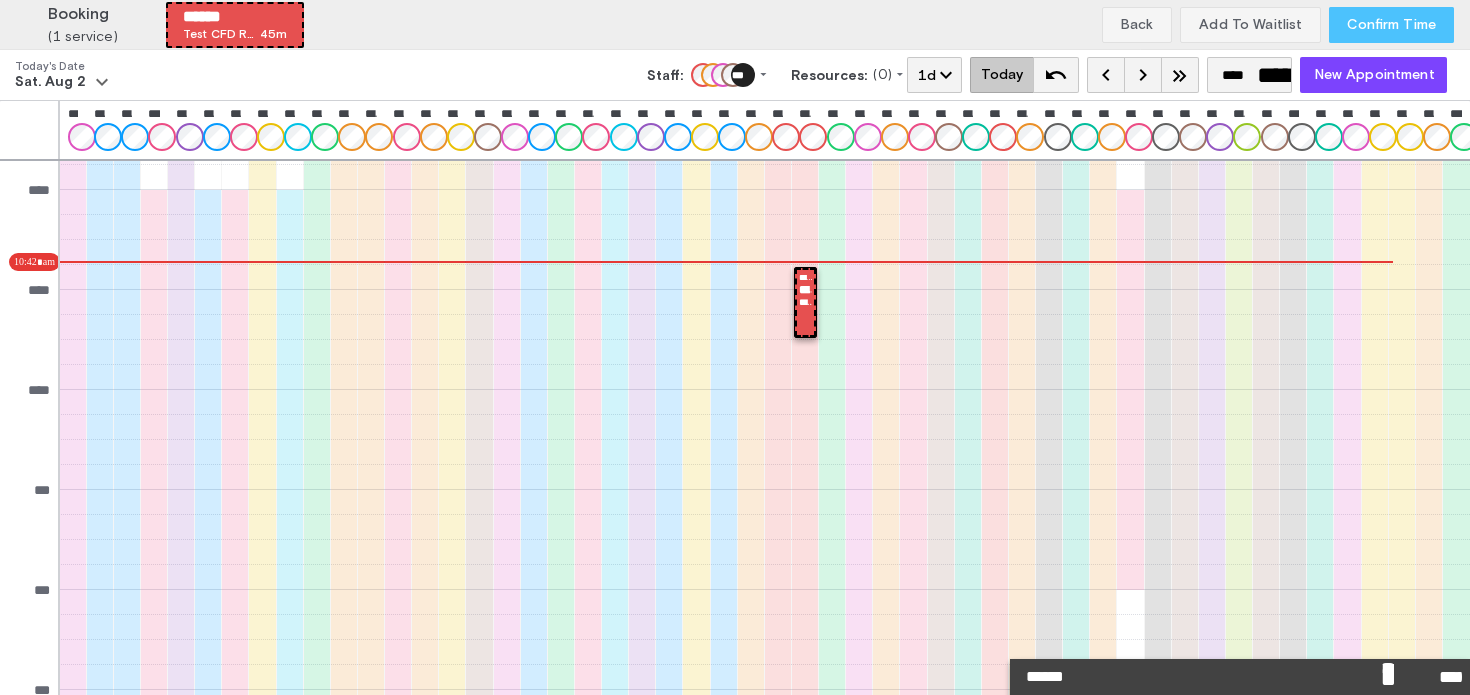click on "Confirm Time" at bounding box center (1391, 25) 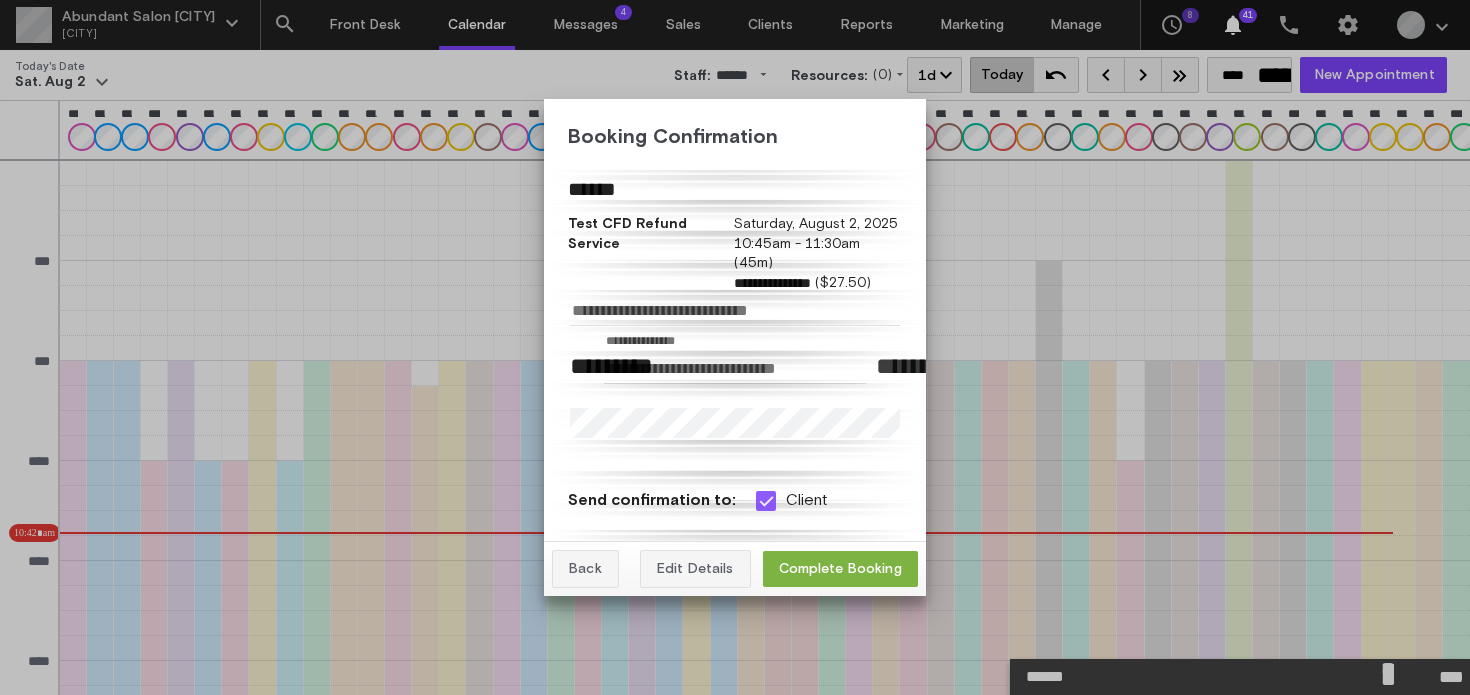 scroll, scrollTop: 271, scrollLeft: 0, axis: vertical 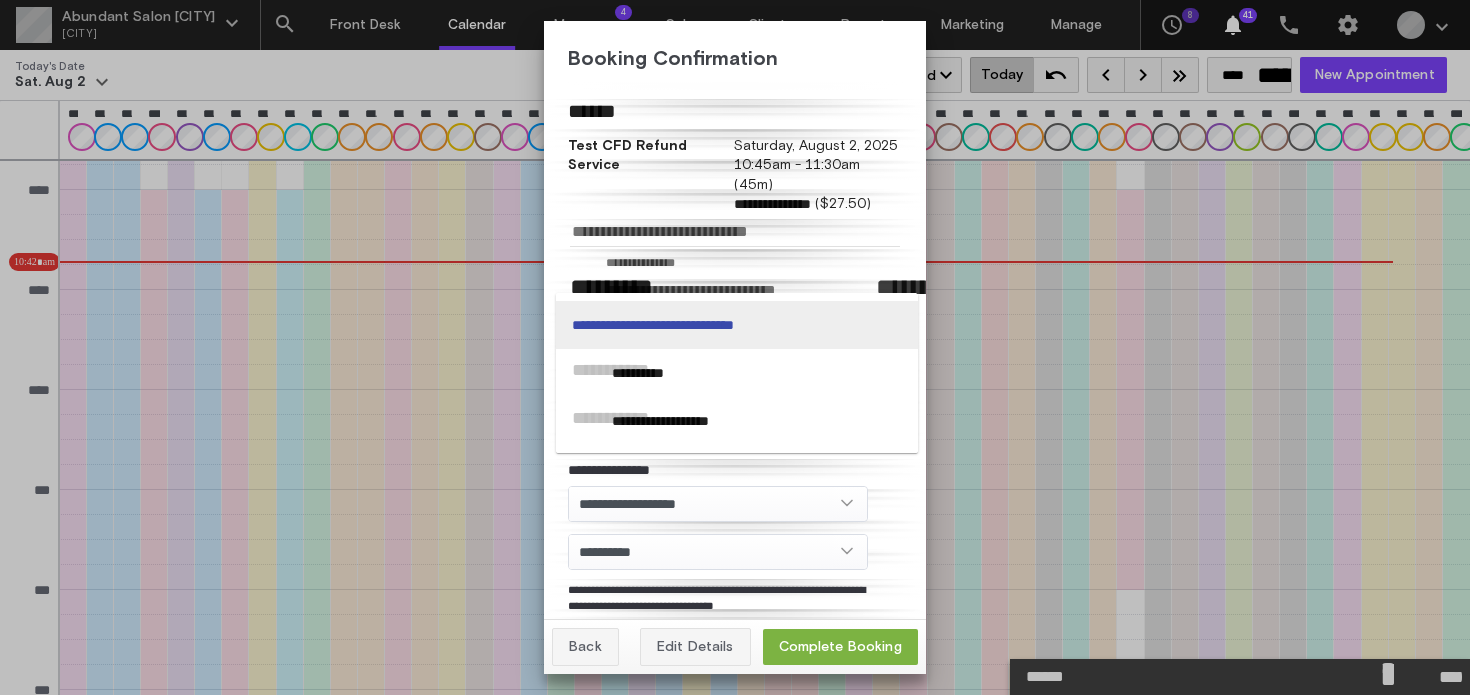click at bounding box center (735, 347) 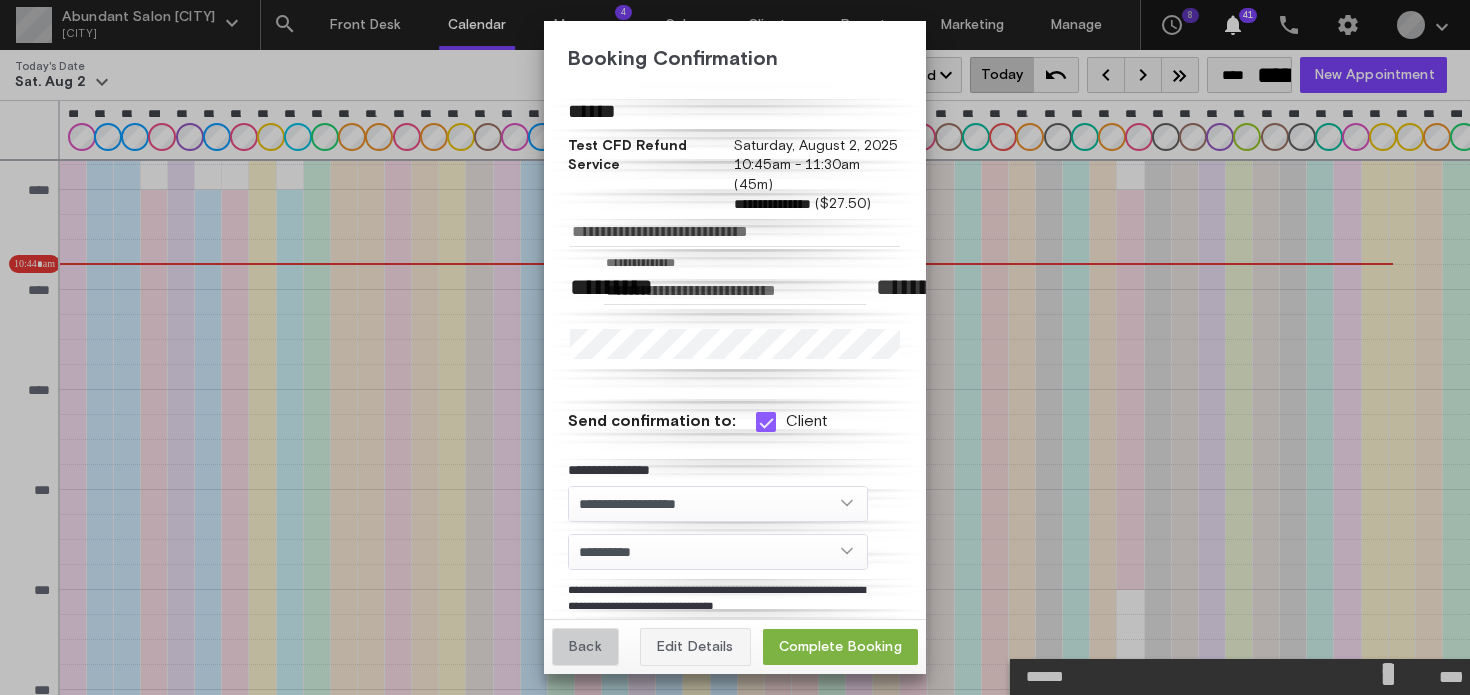 click on "Back" 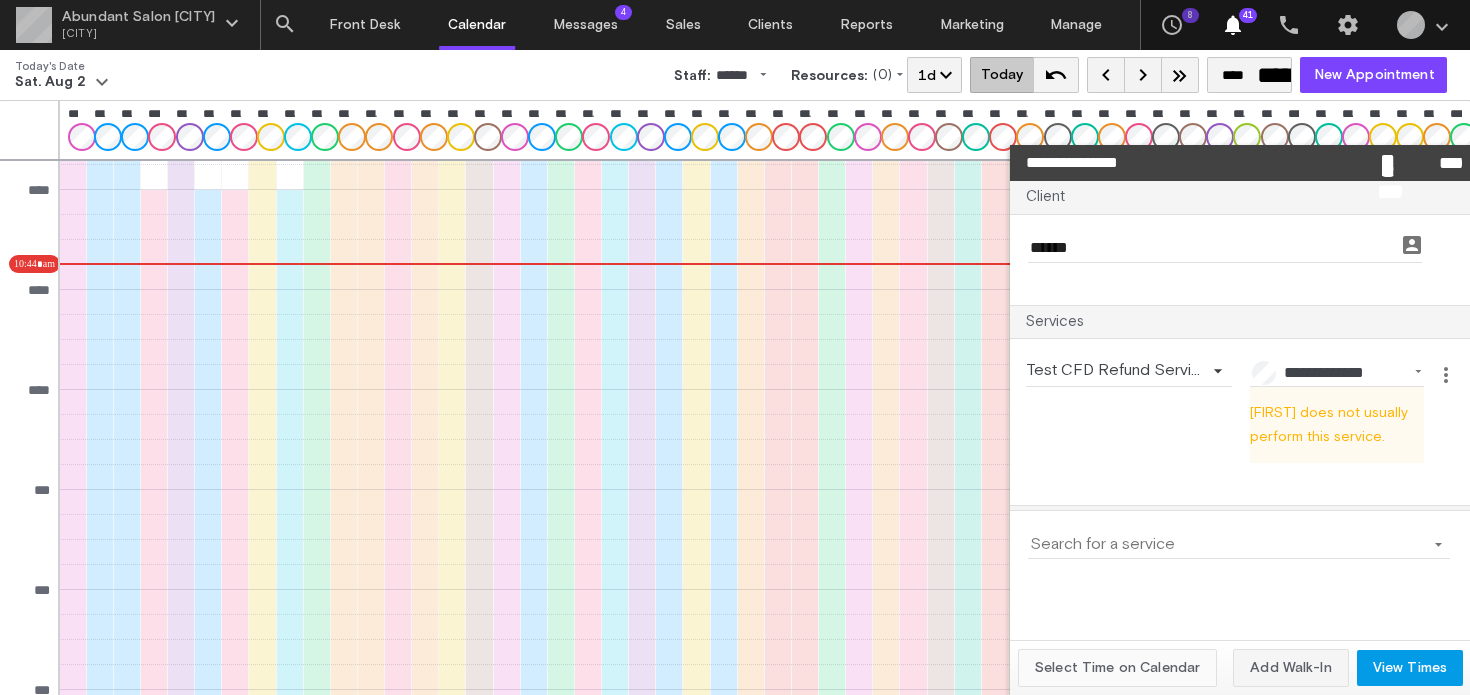 click on "Select Time on Calendar" 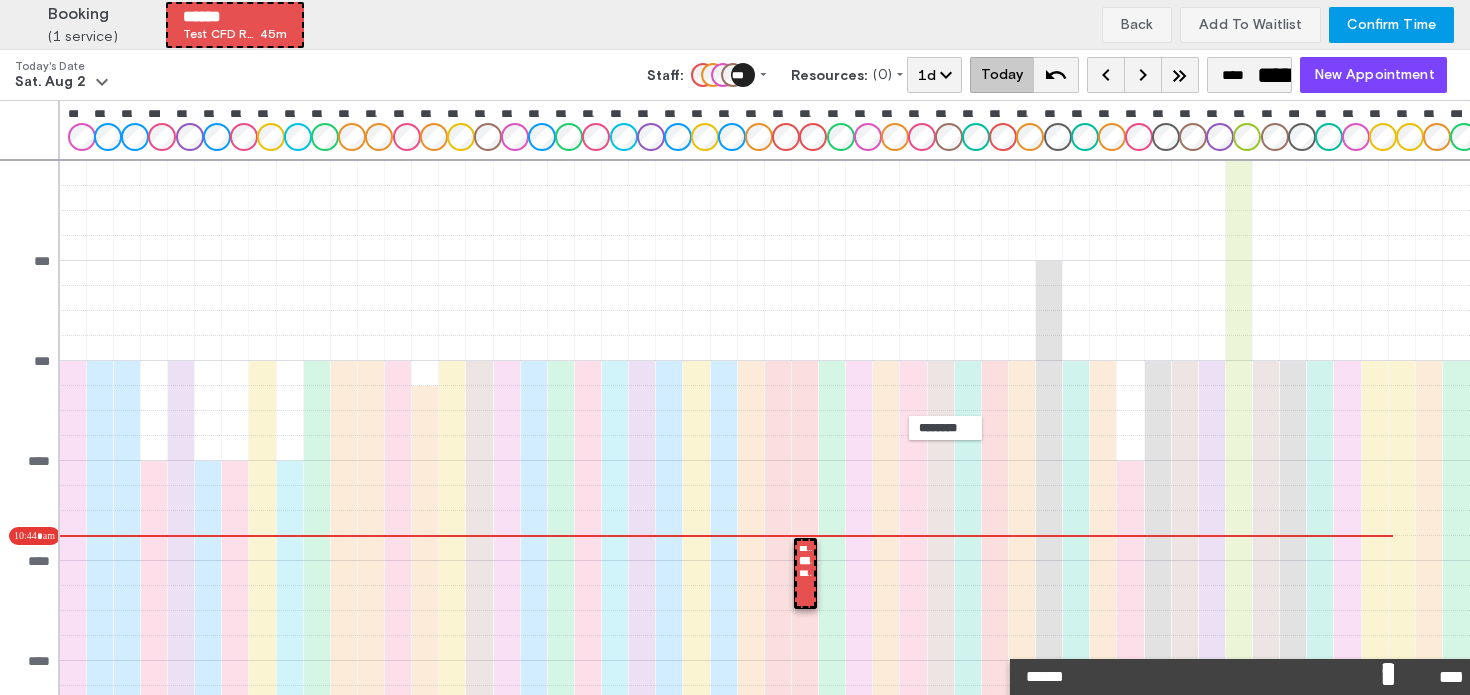 scroll, scrollTop: 271, scrollLeft: 0, axis: vertical 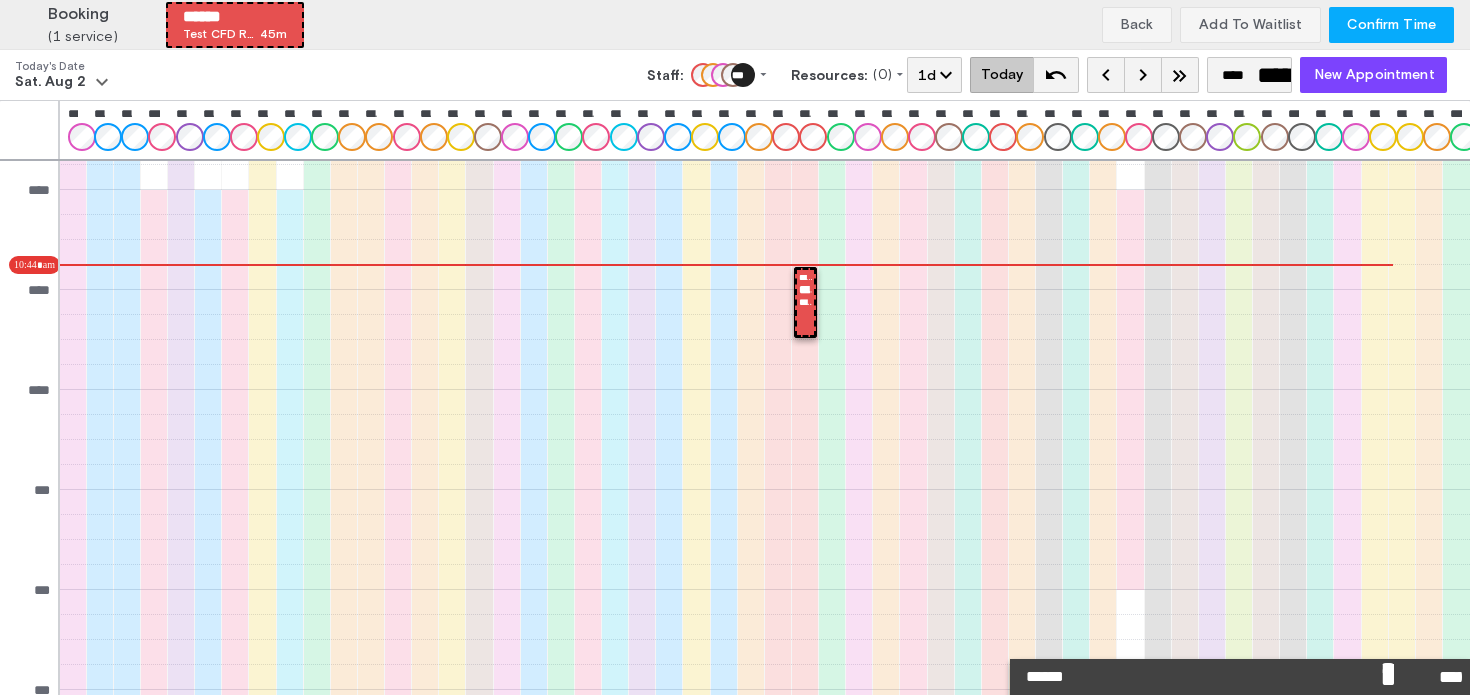 click on "Confirm Time" at bounding box center [1391, 25] 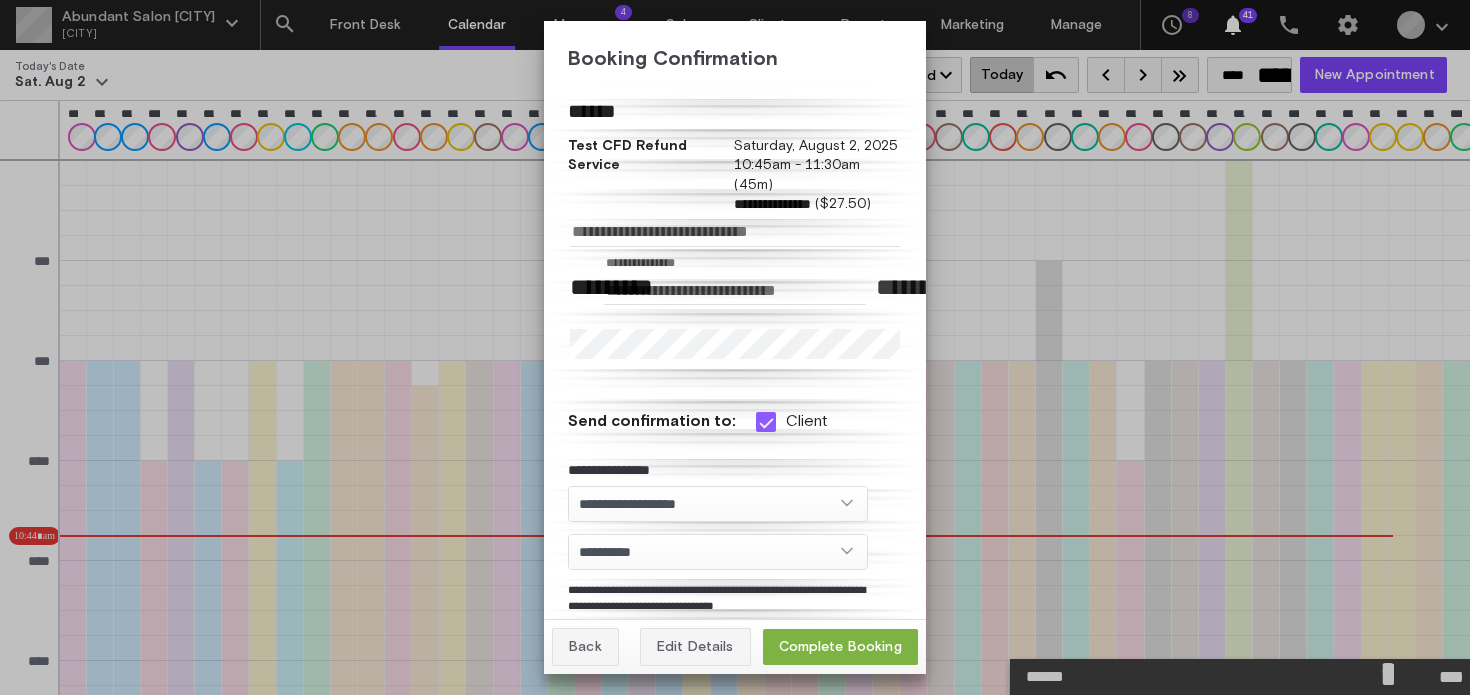 scroll, scrollTop: 271, scrollLeft: 0, axis: vertical 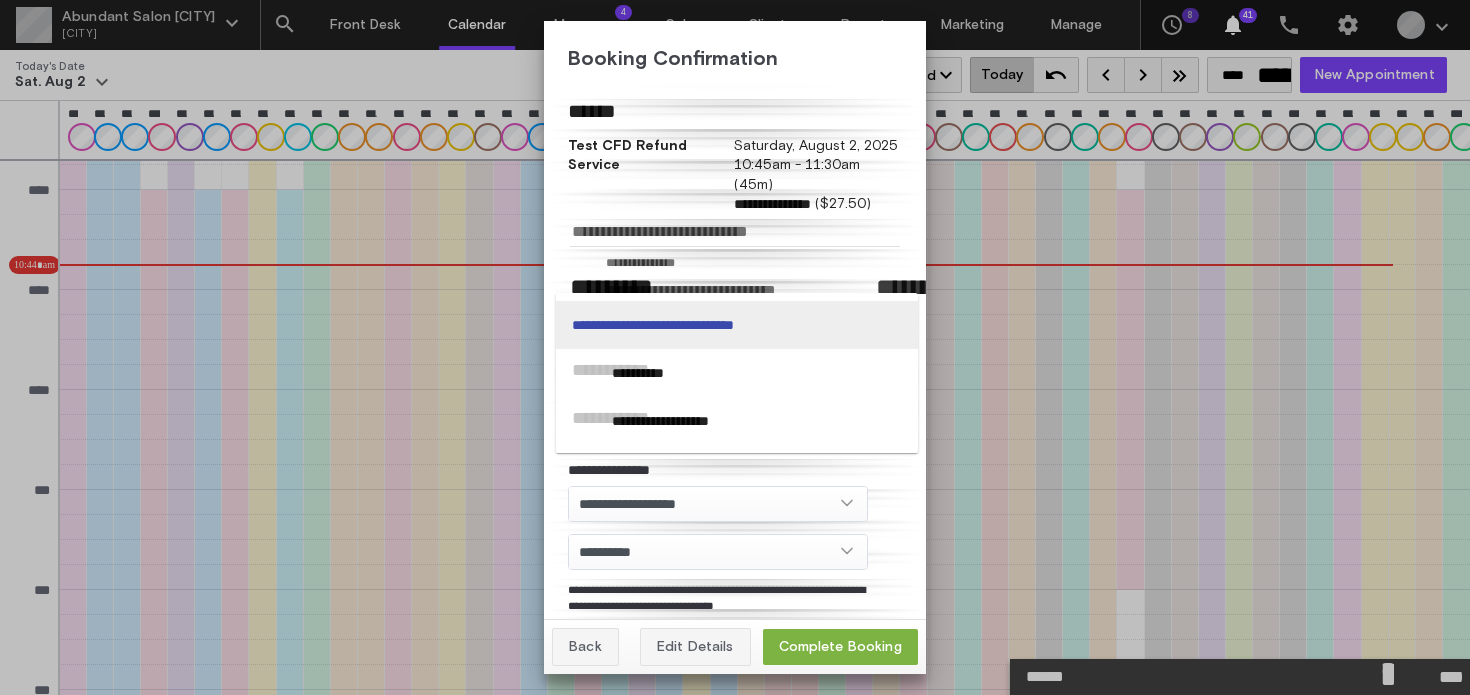 click at bounding box center (735, 347) 